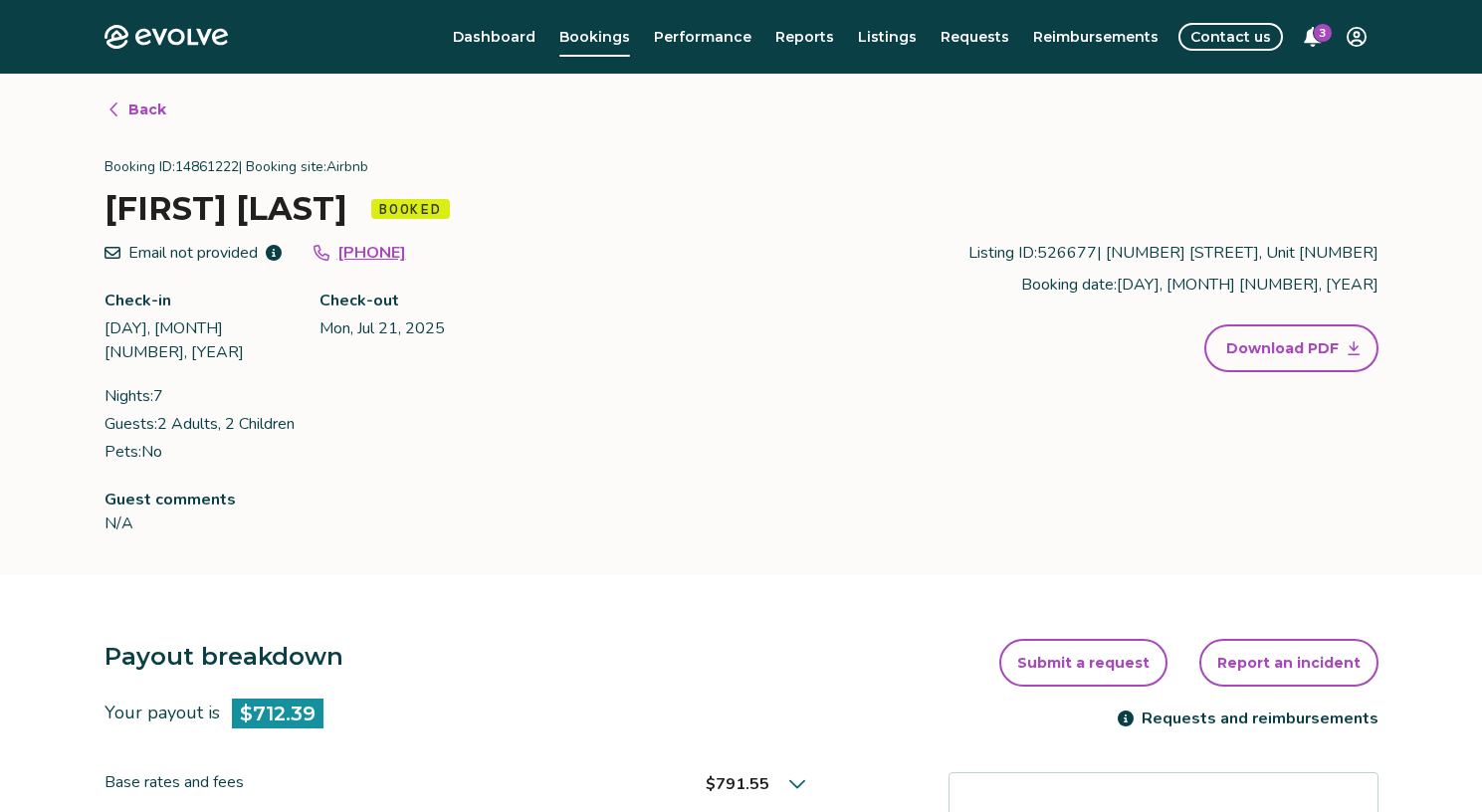 scroll, scrollTop: 0, scrollLeft: 0, axis: both 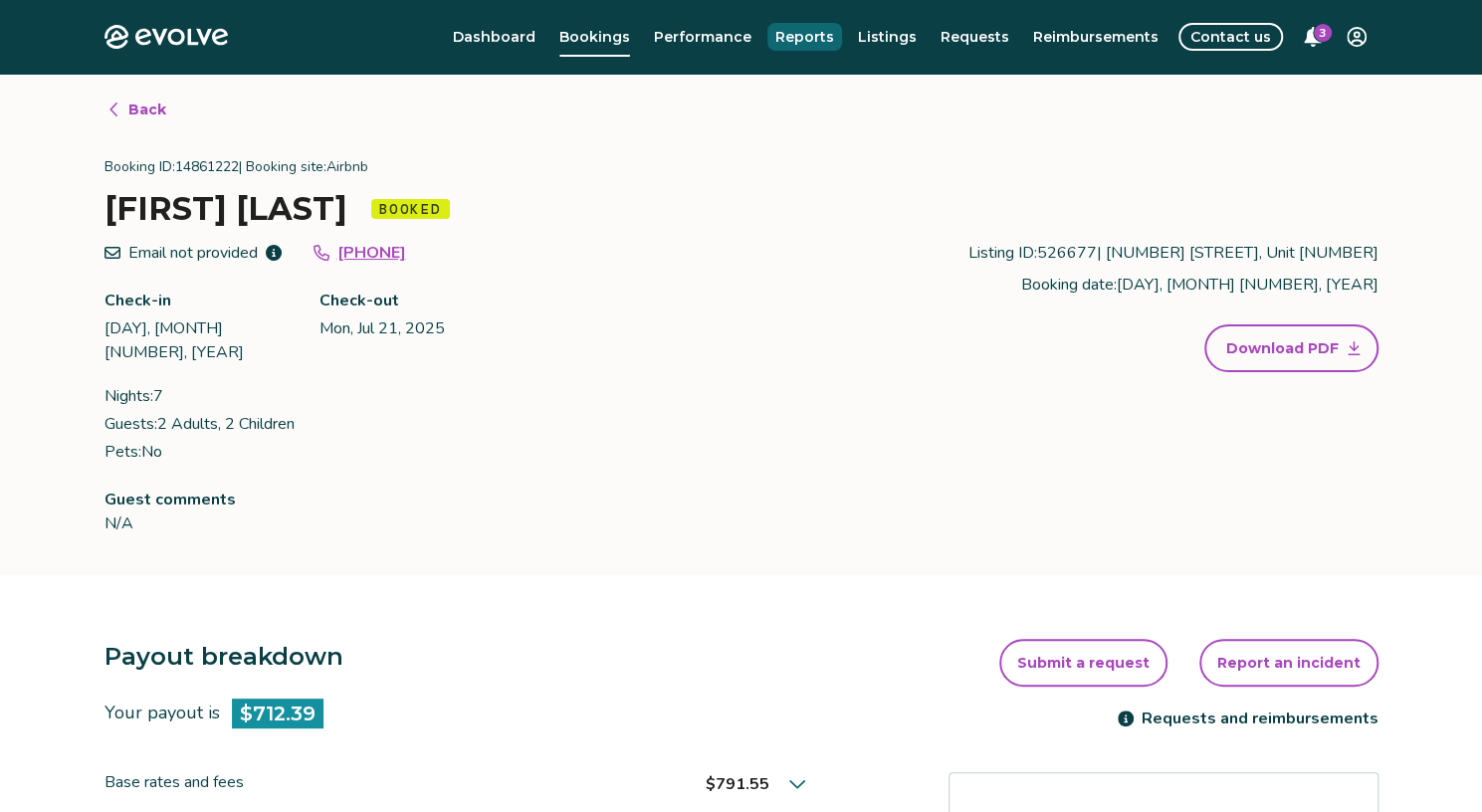 click on "Reports" at bounding box center [804, 37] 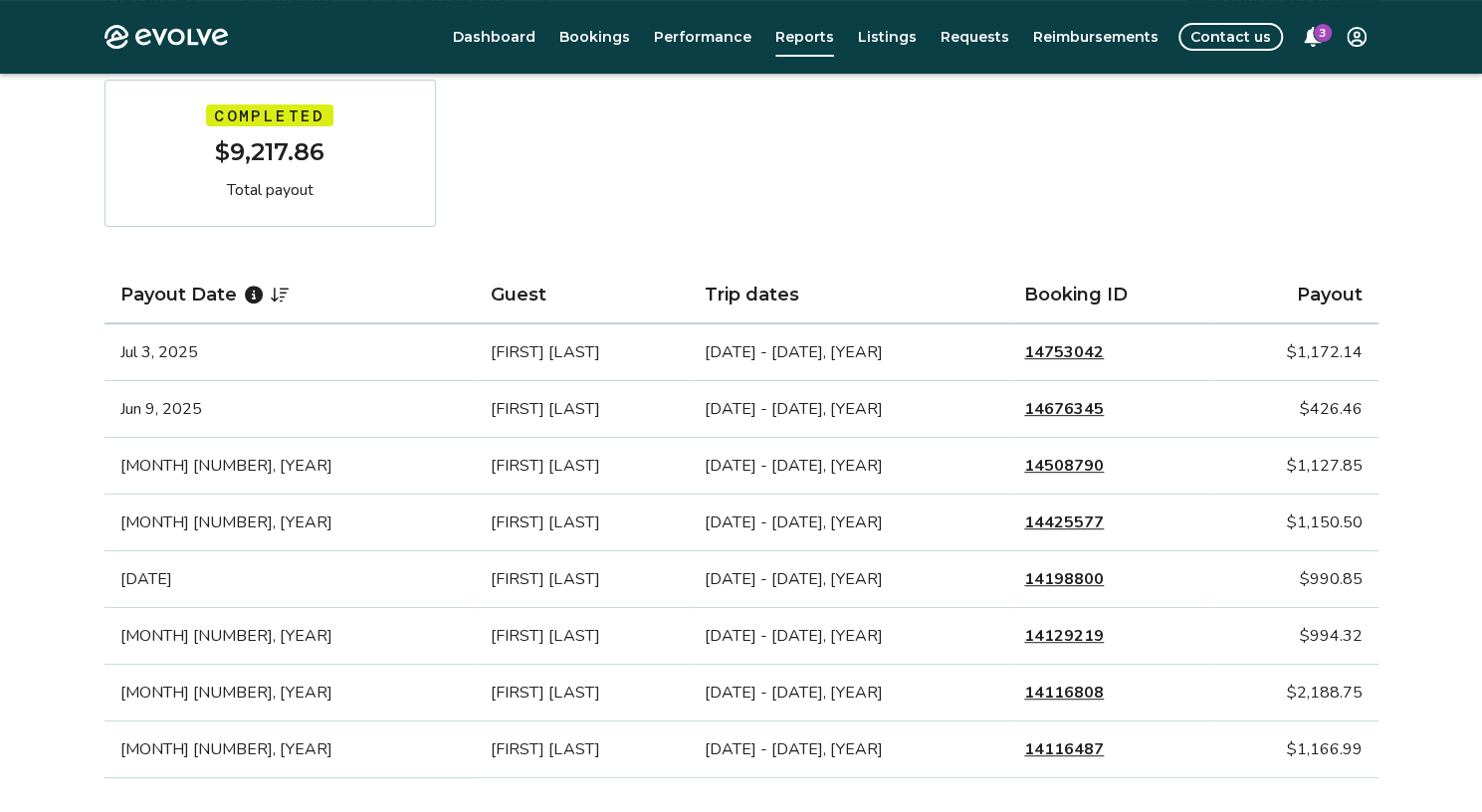 scroll, scrollTop: 330, scrollLeft: 0, axis: vertical 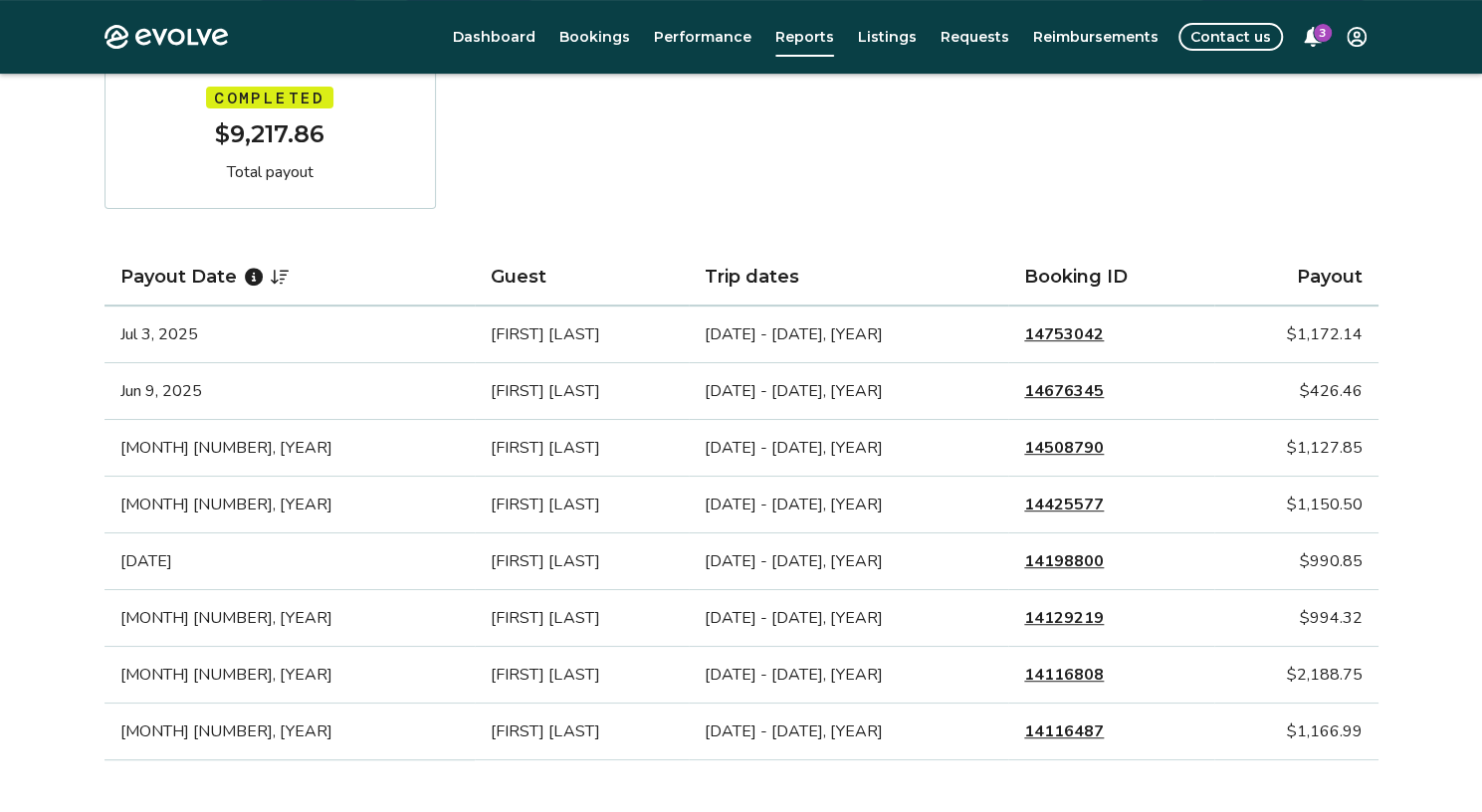 click on "14508790" at bounding box center [1064, 448] 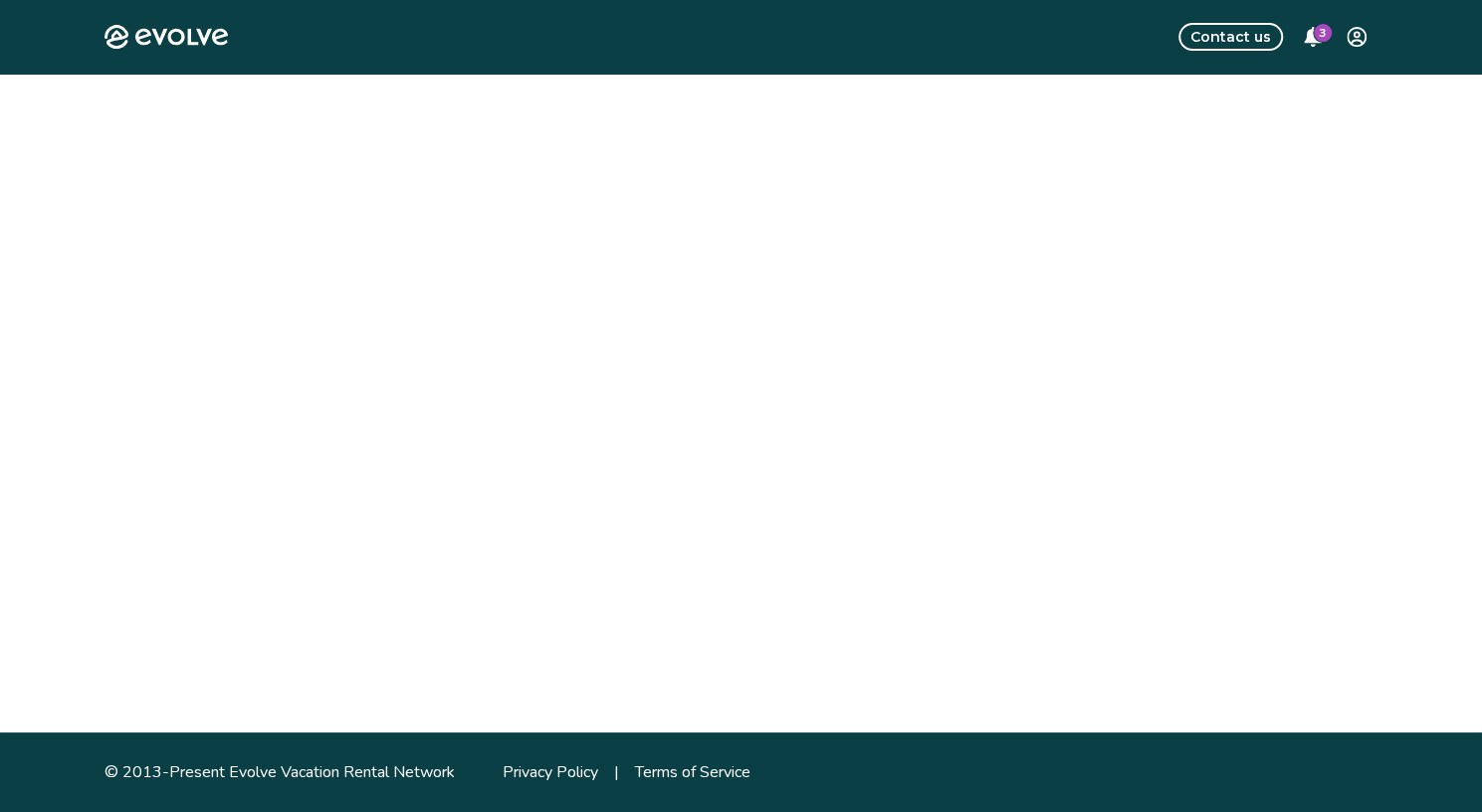 scroll, scrollTop: 0, scrollLeft: 0, axis: both 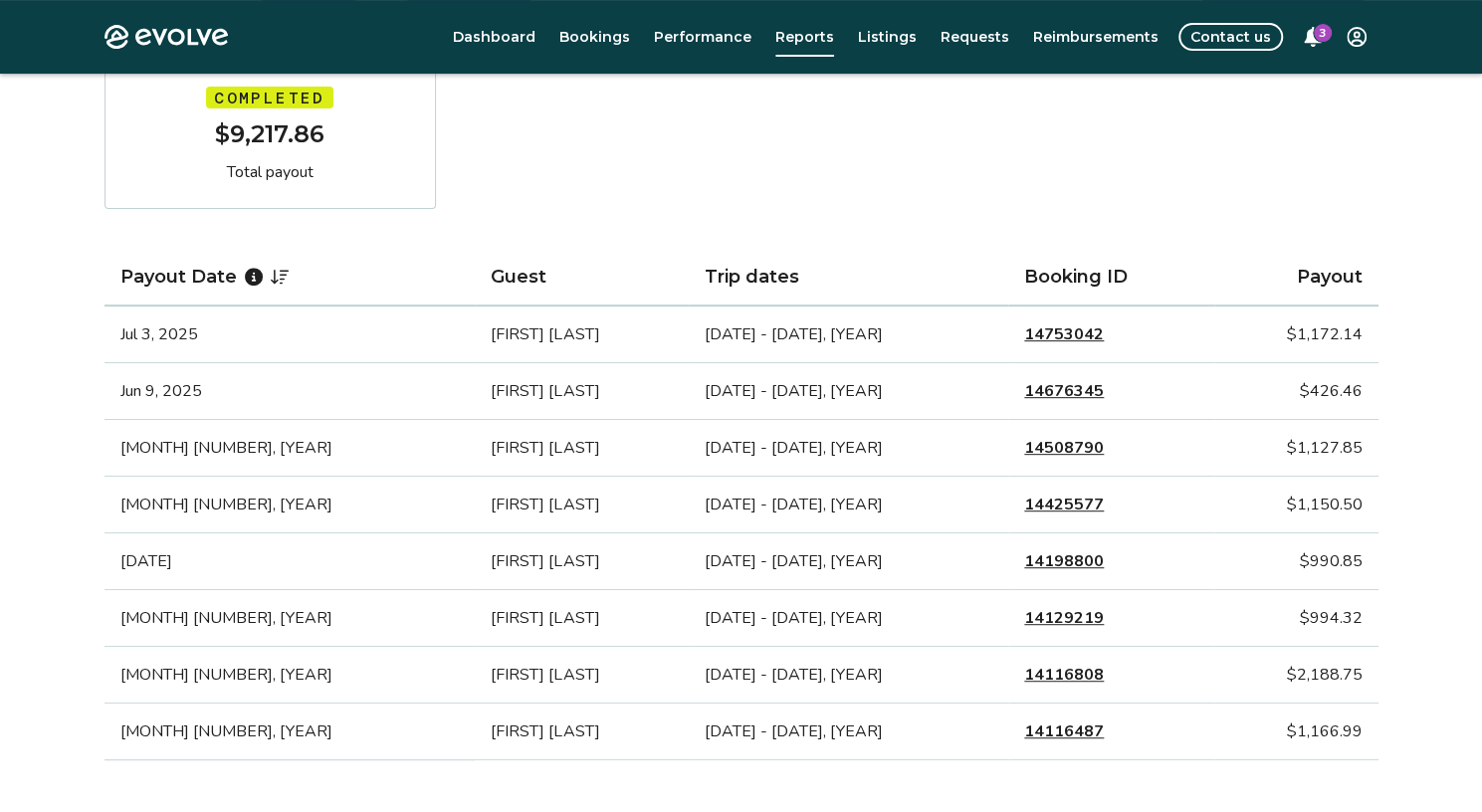 click on "14676345" at bounding box center [1064, 391] 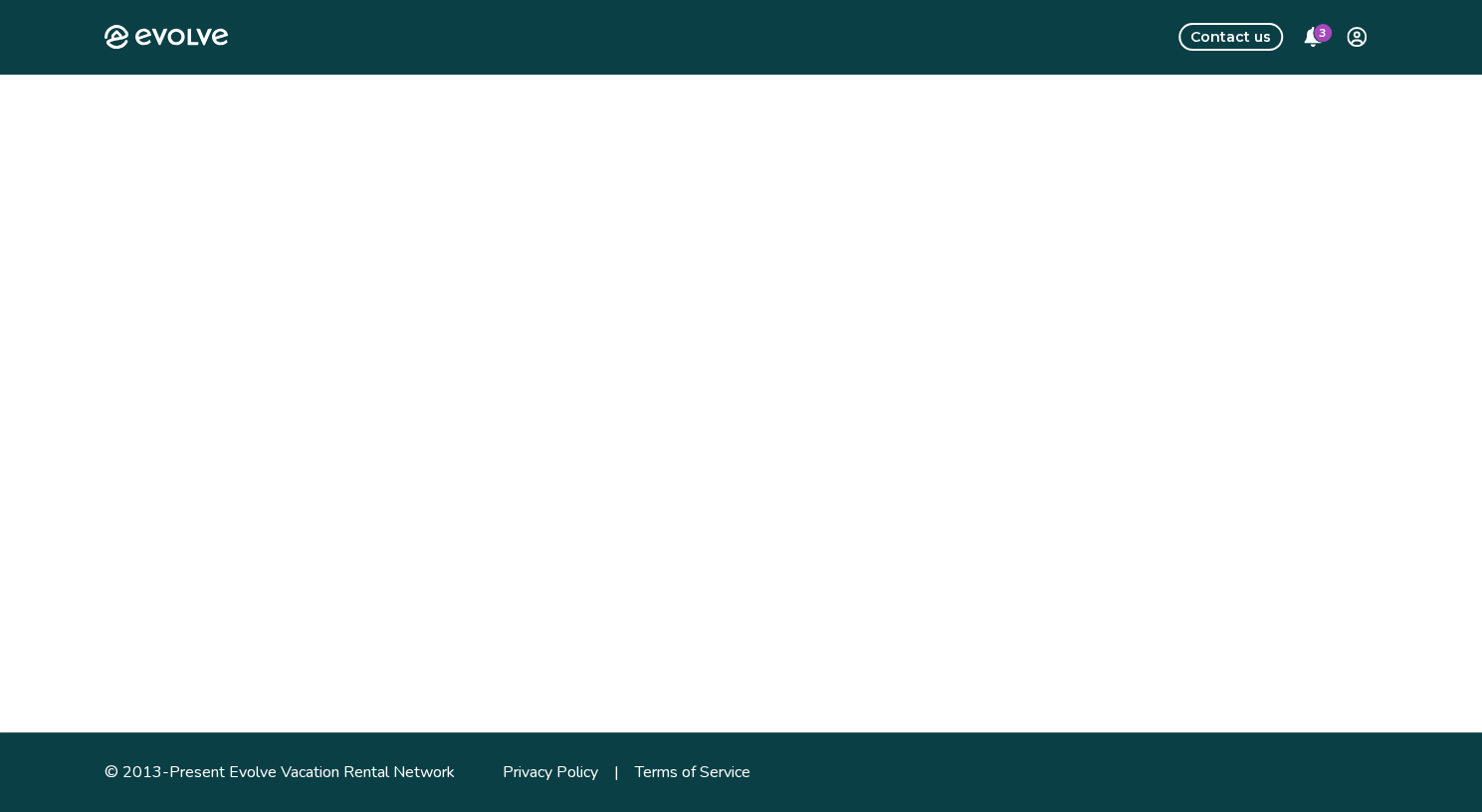 scroll, scrollTop: 0, scrollLeft: 0, axis: both 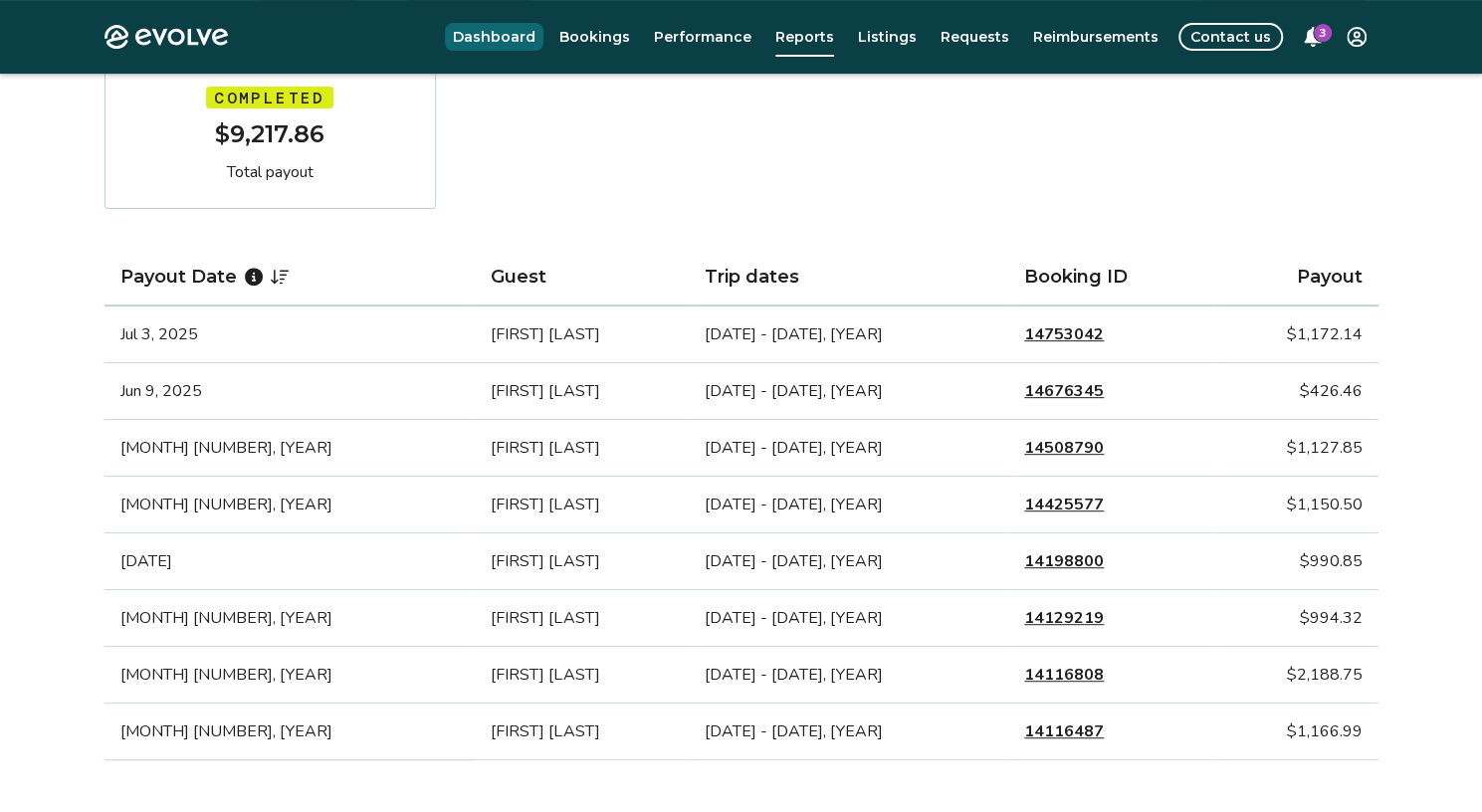 click on "Dashboard" at bounding box center (494, 37) 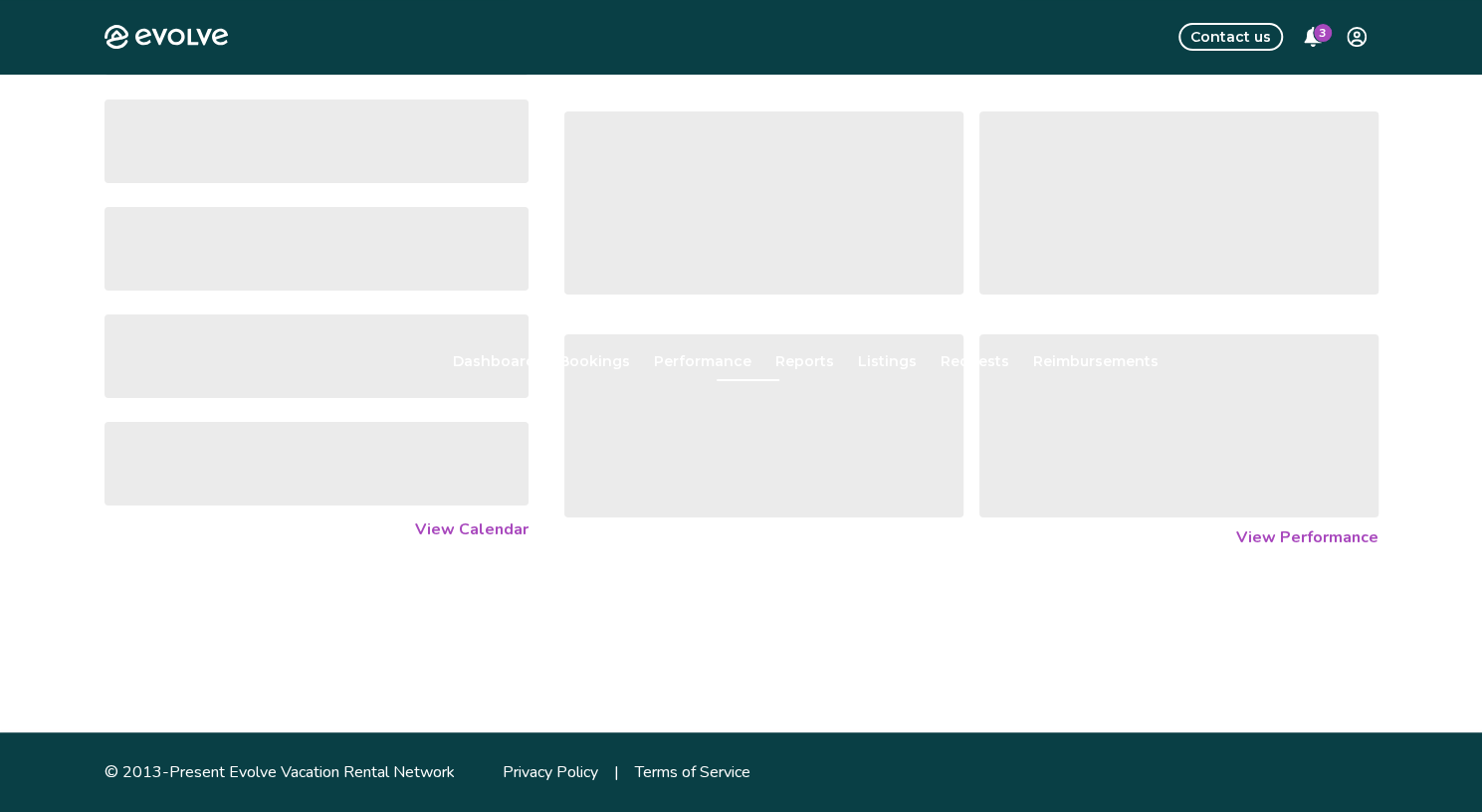 scroll, scrollTop: 0, scrollLeft: 0, axis: both 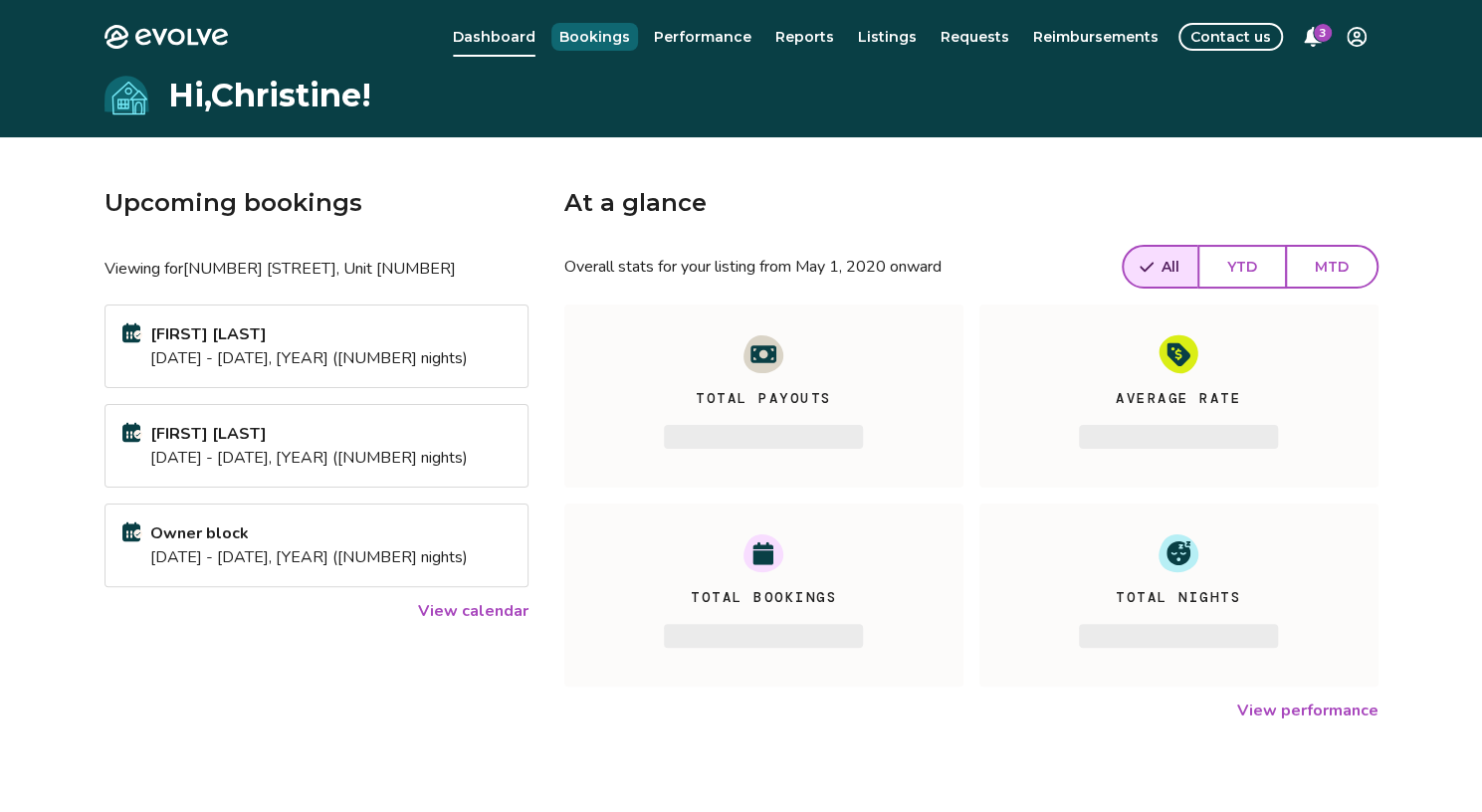 click on "Bookings" at bounding box center [594, 37] 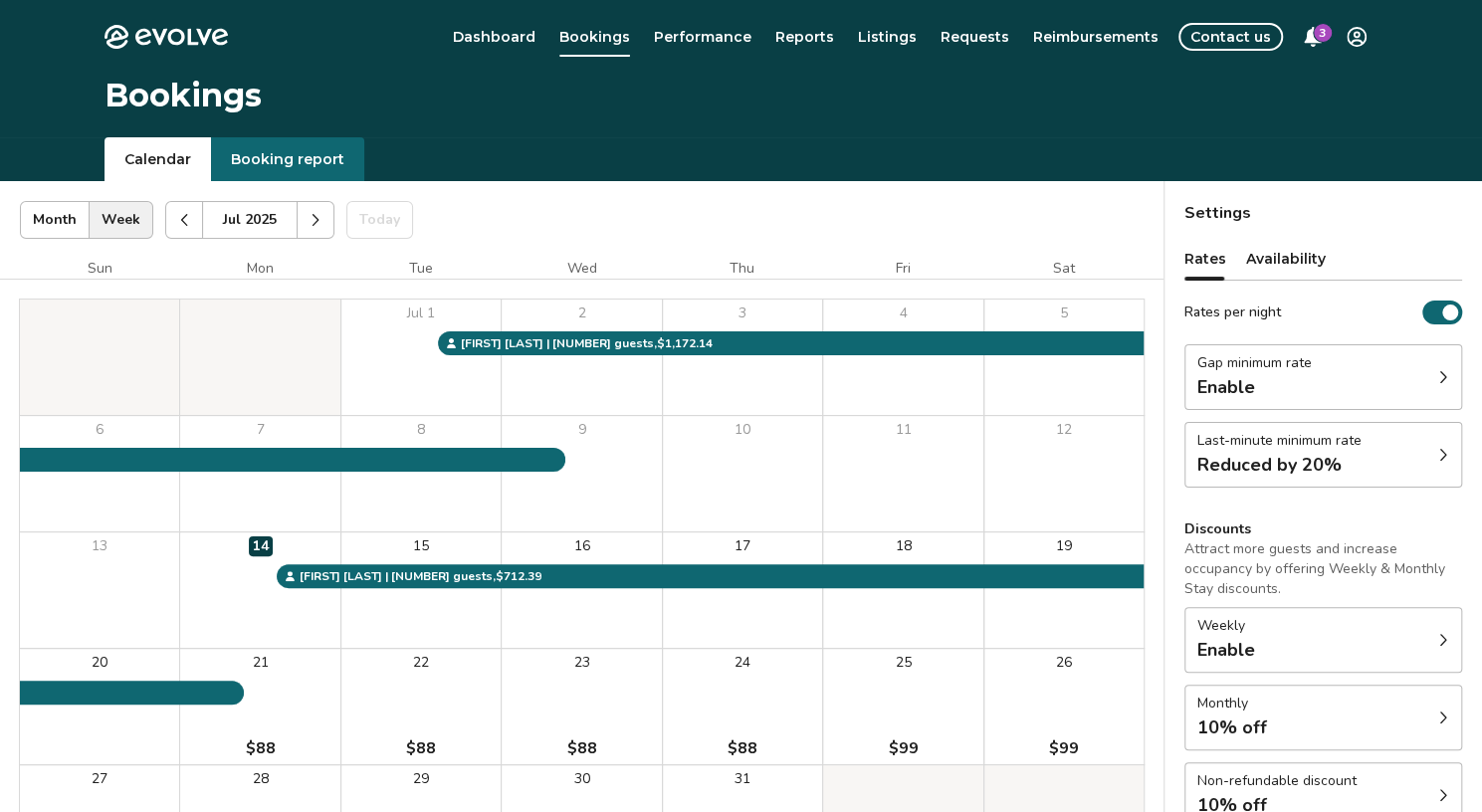 click 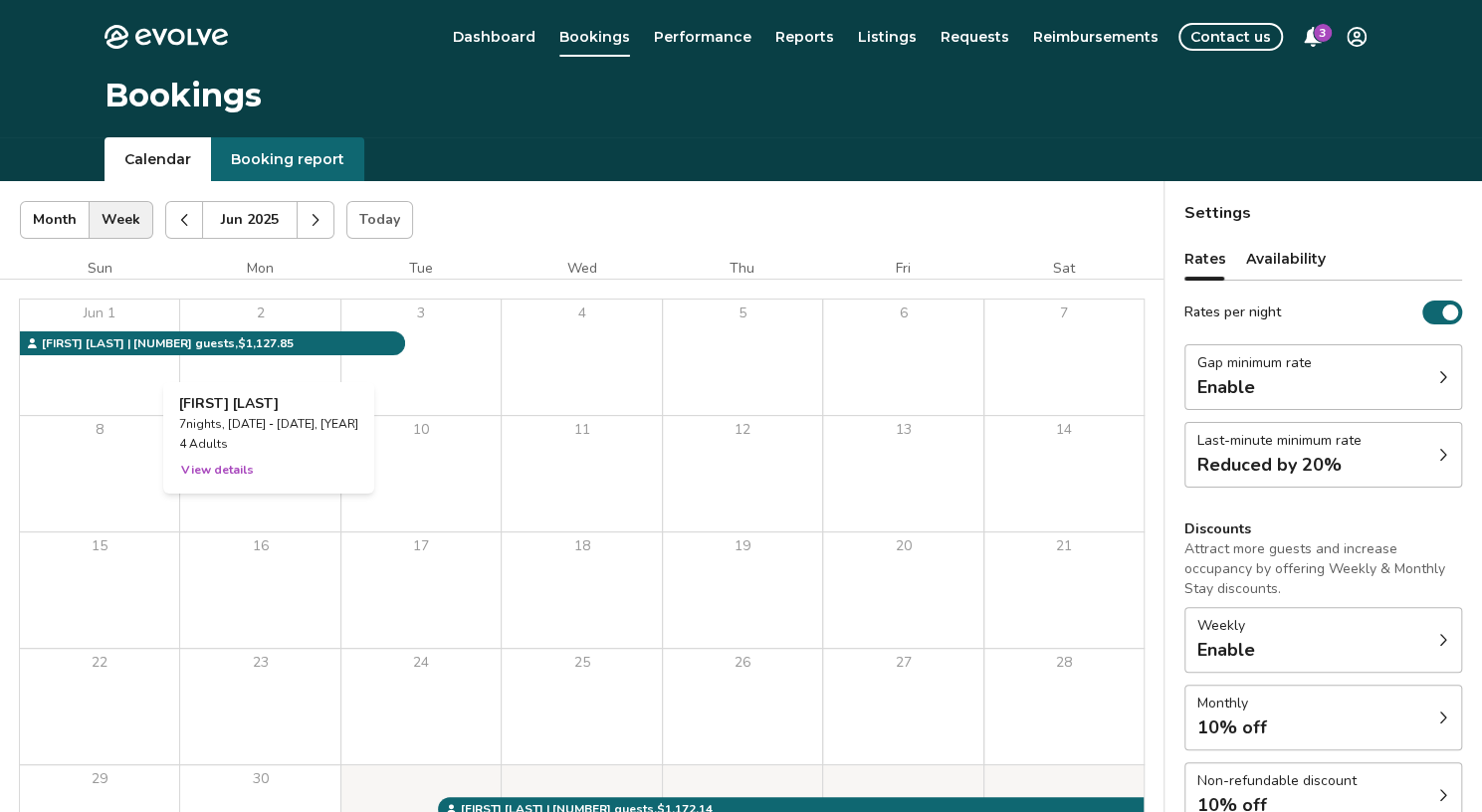 click on "2" at bounding box center [260, 357] 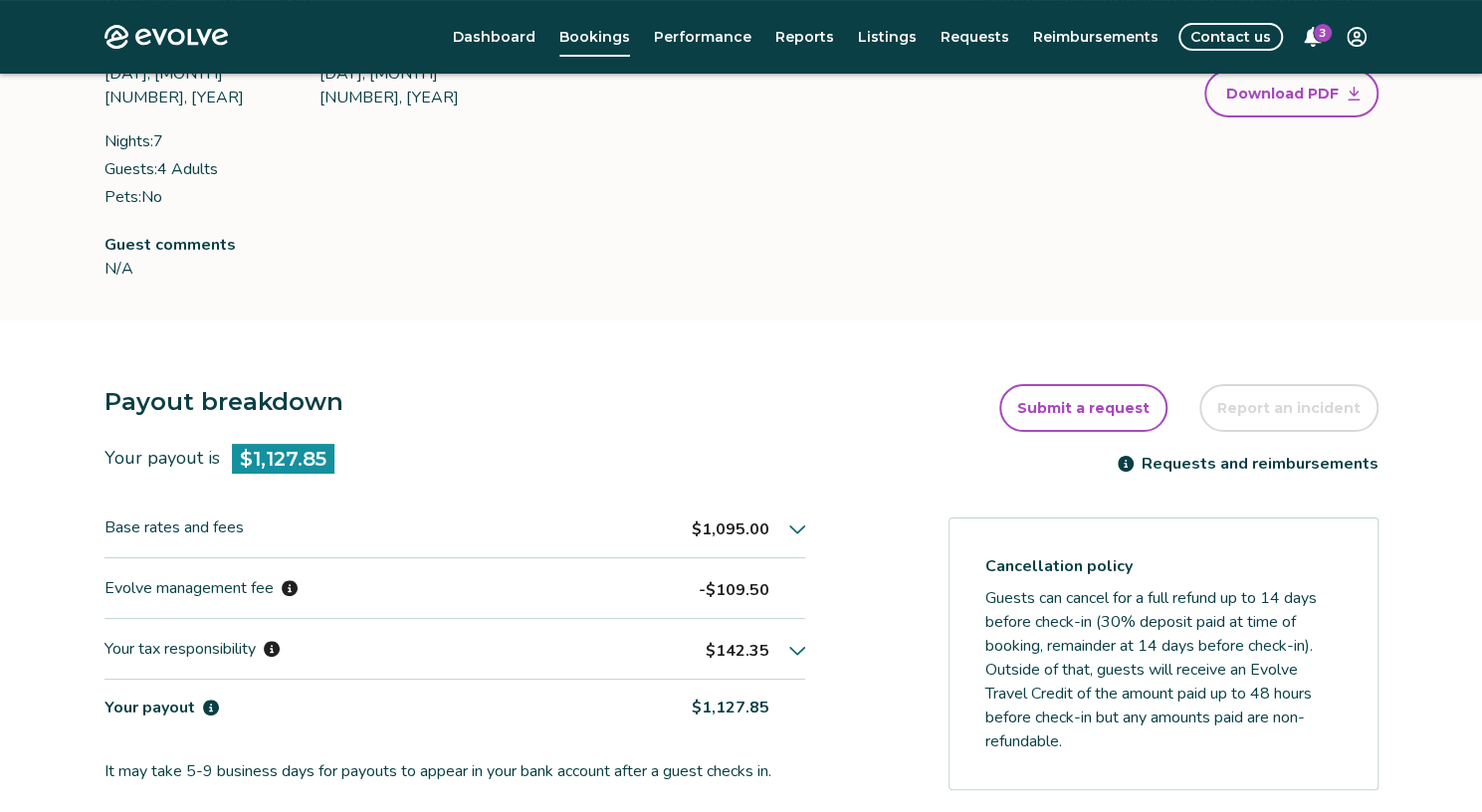 scroll, scrollTop: 264, scrollLeft: 0, axis: vertical 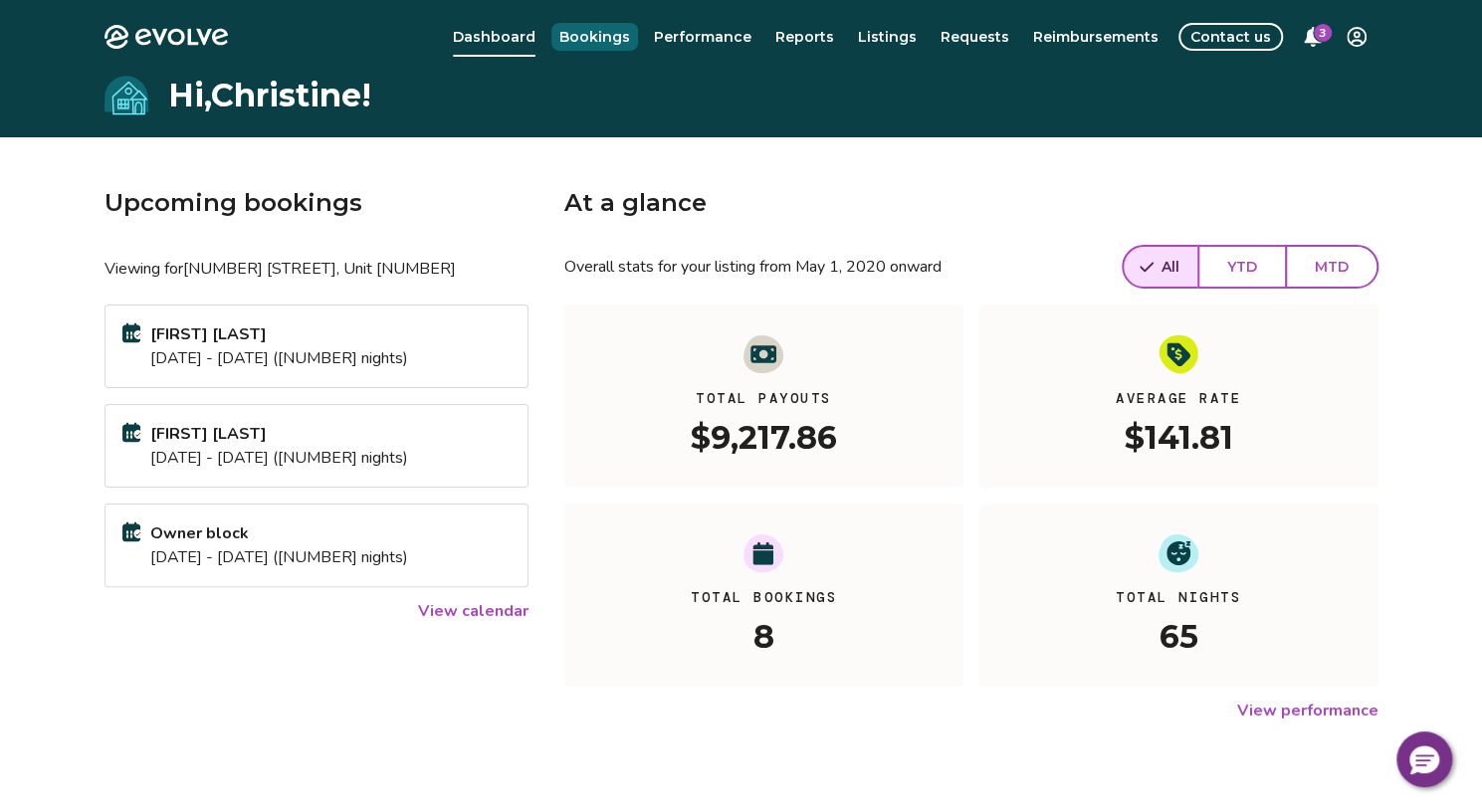 click on "Bookings" at bounding box center (594, 37) 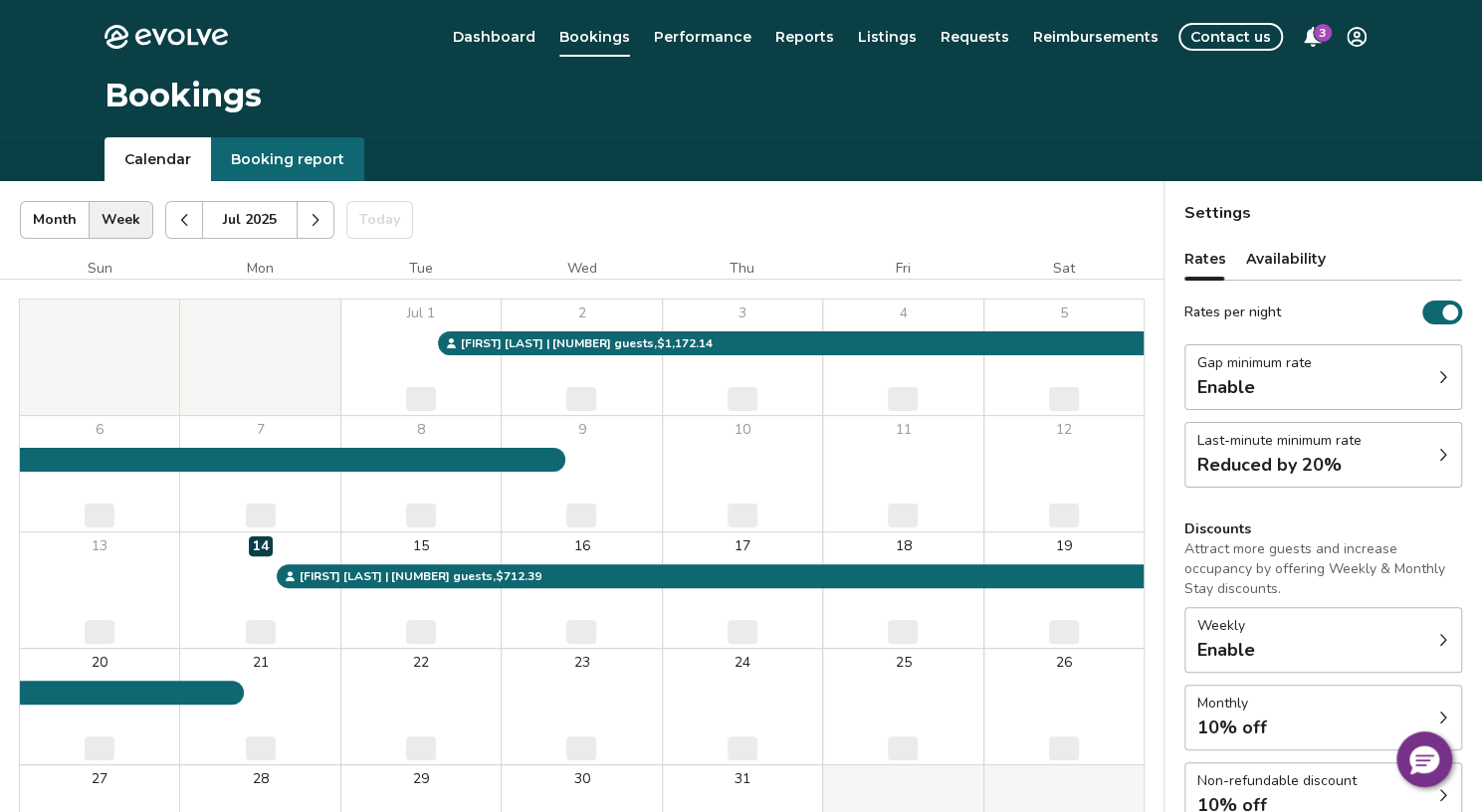 click at bounding box center (316, 220) 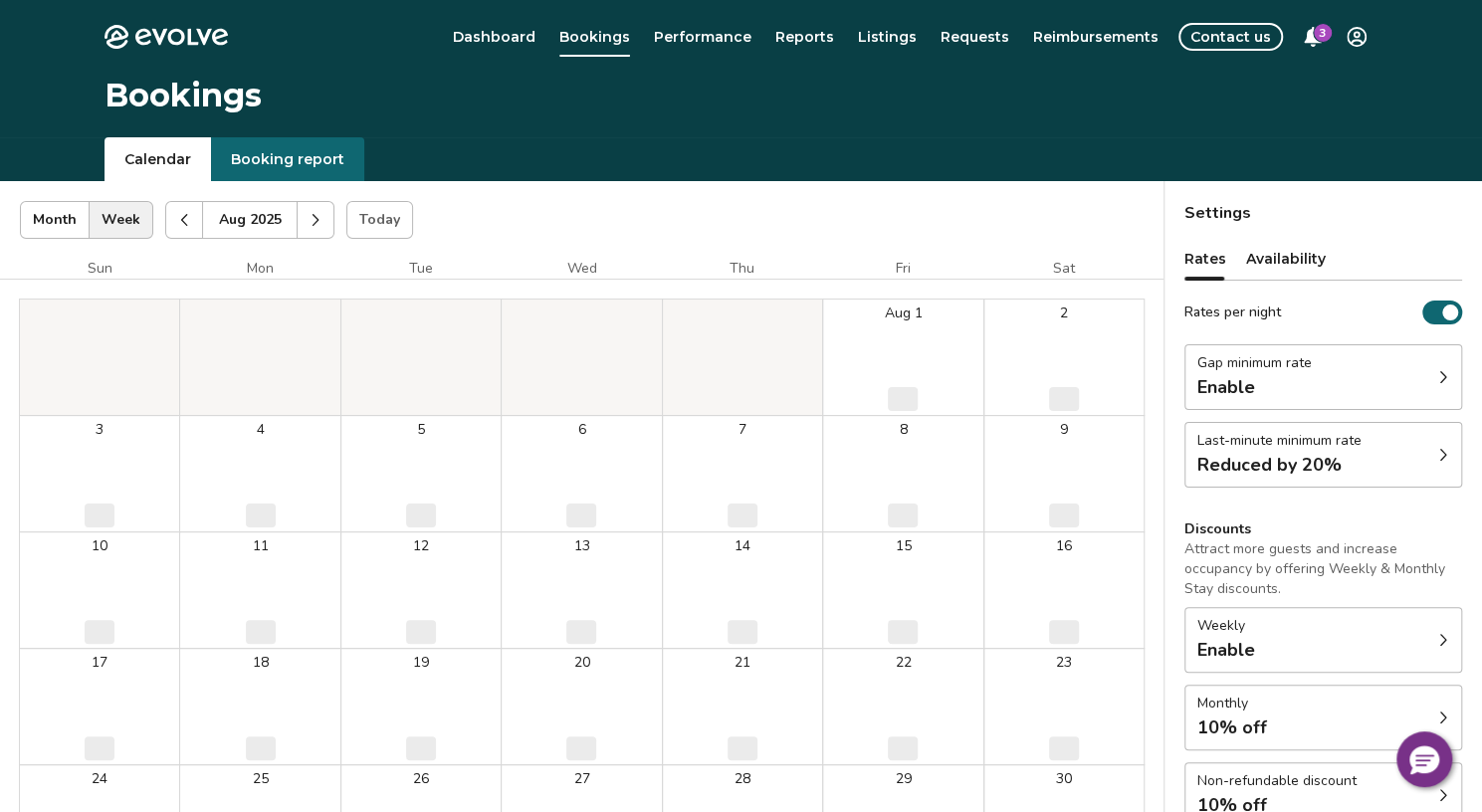 click at bounding box center (316, 220) 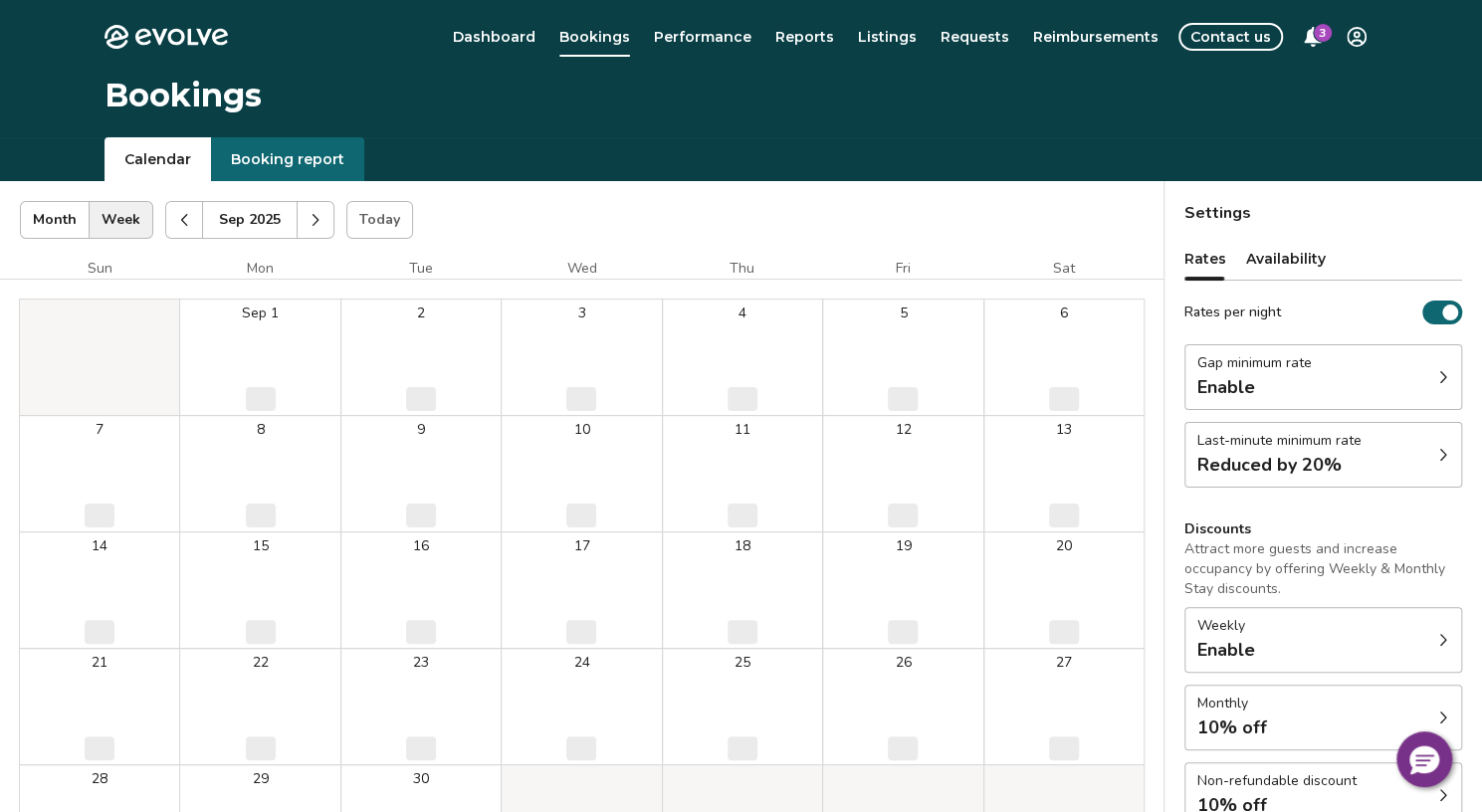 click at bounding box center [316, 220] 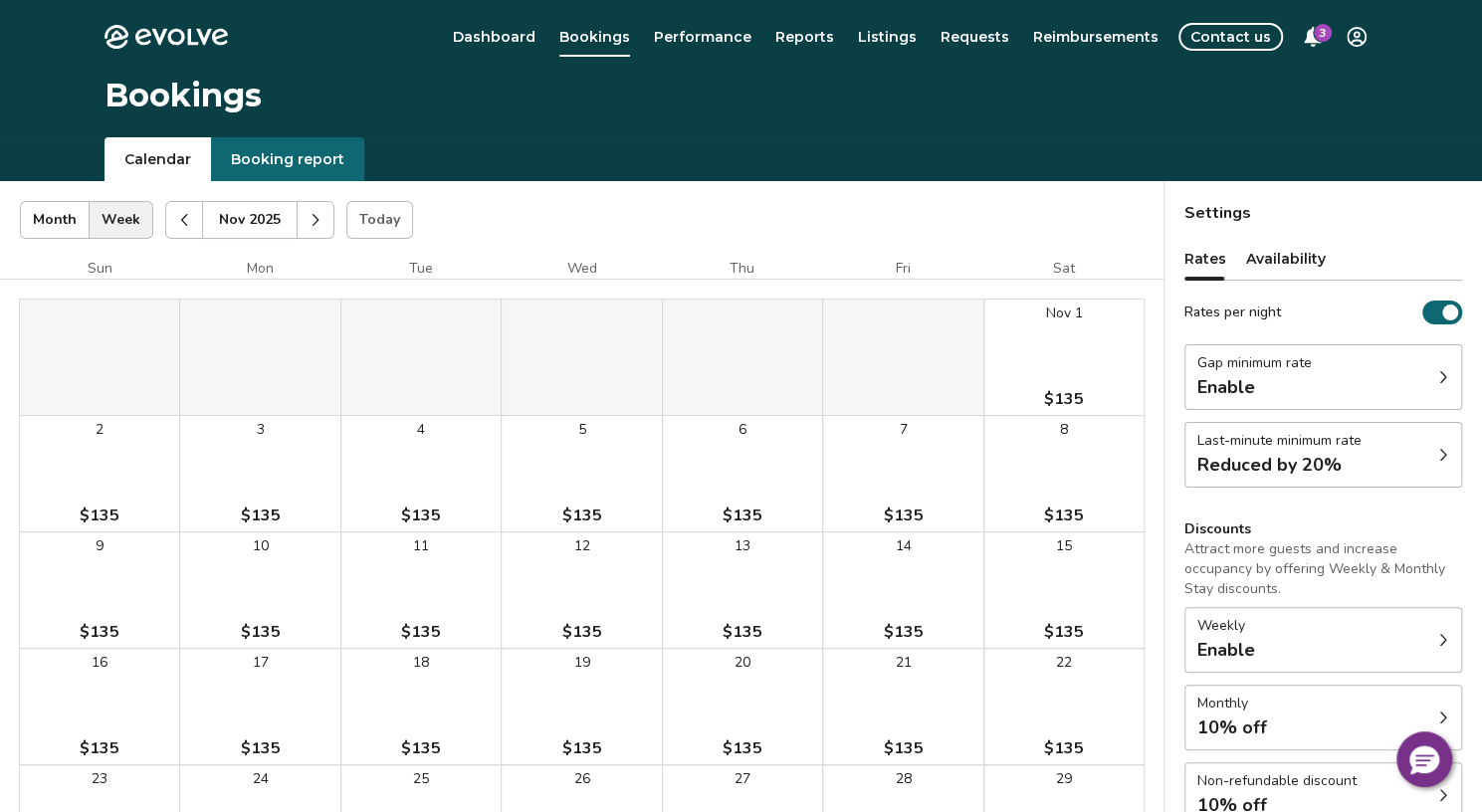 click at bounding box center (316, 220) 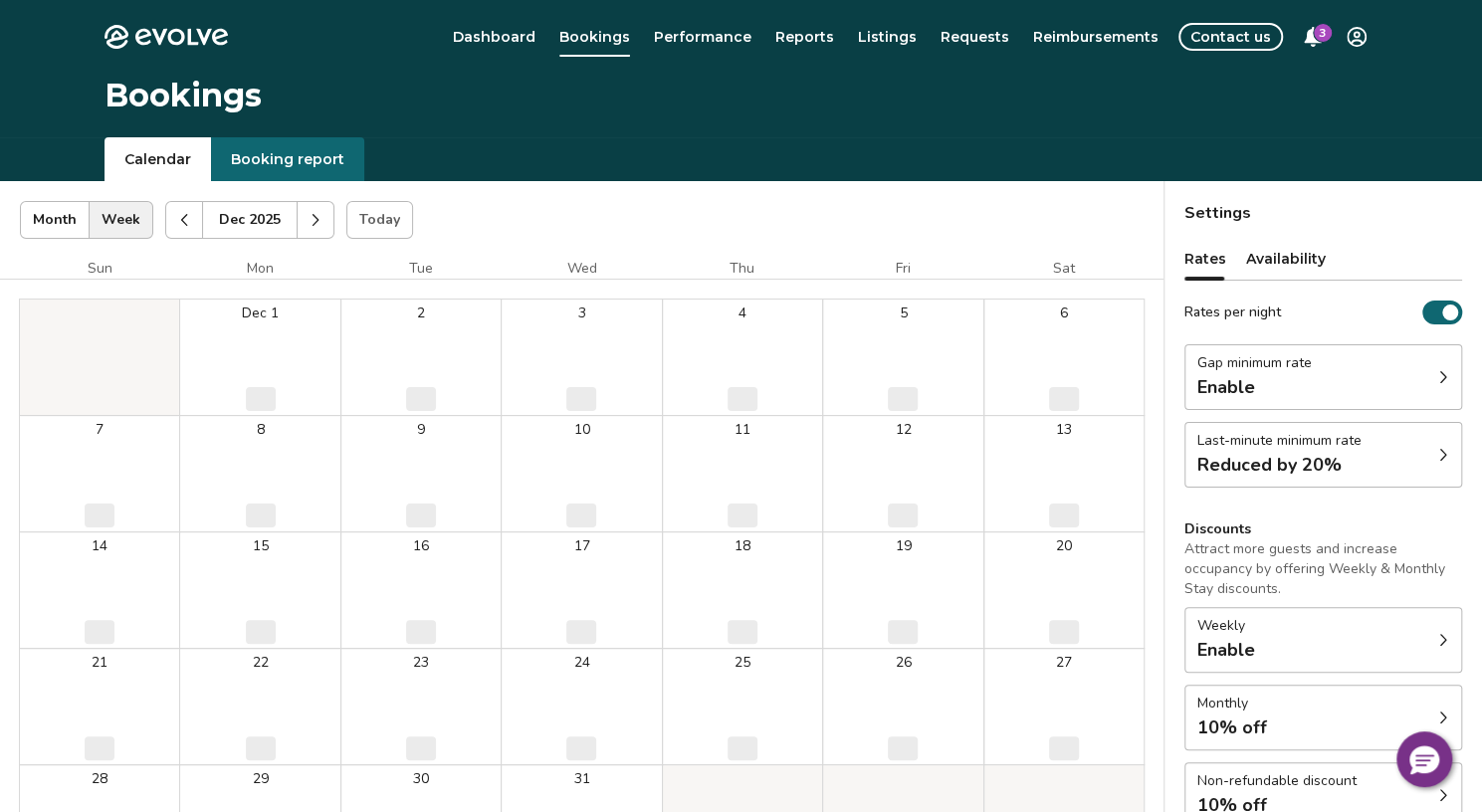 click at bounding box center (316, 220) 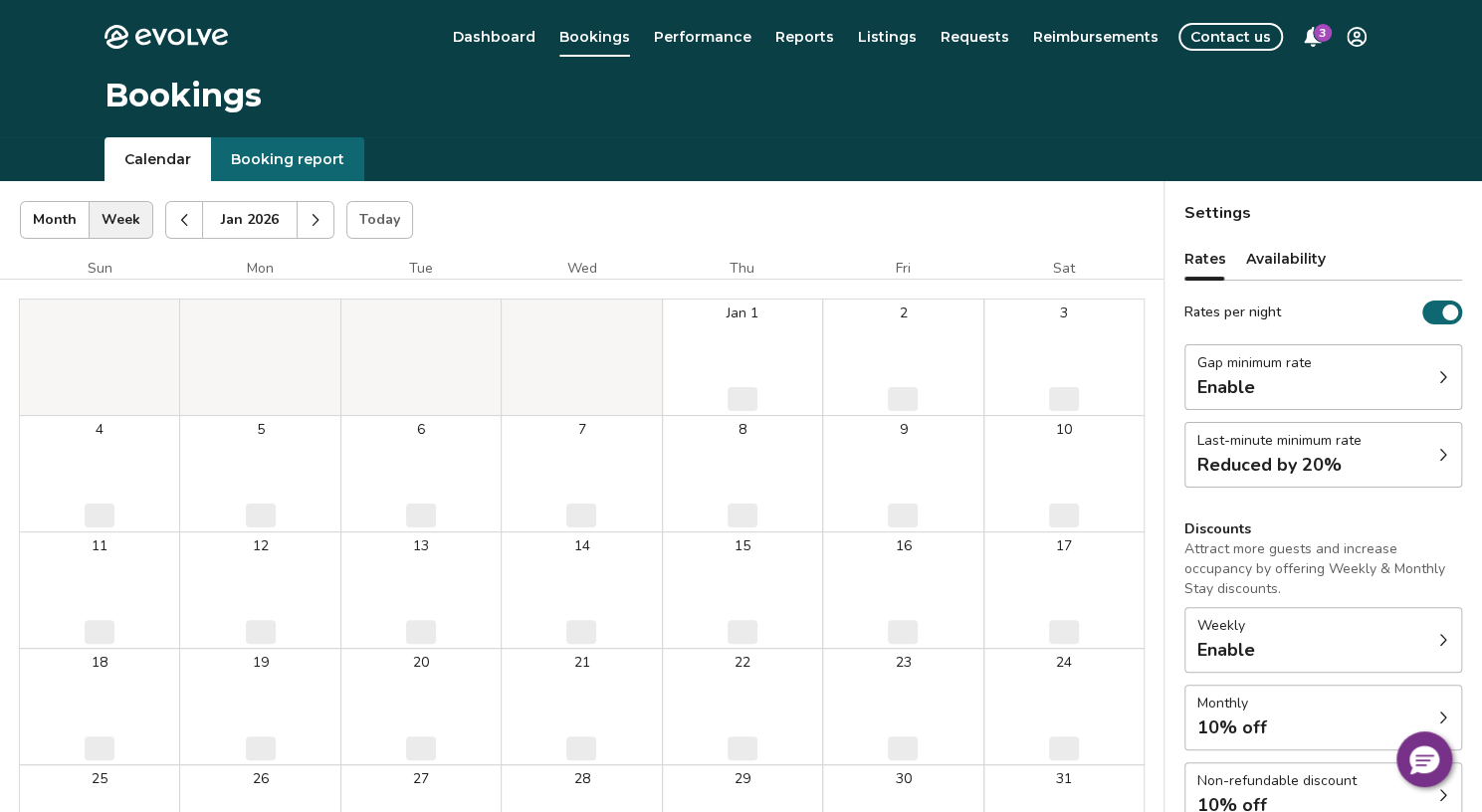 click at bounding box center [316, 220] 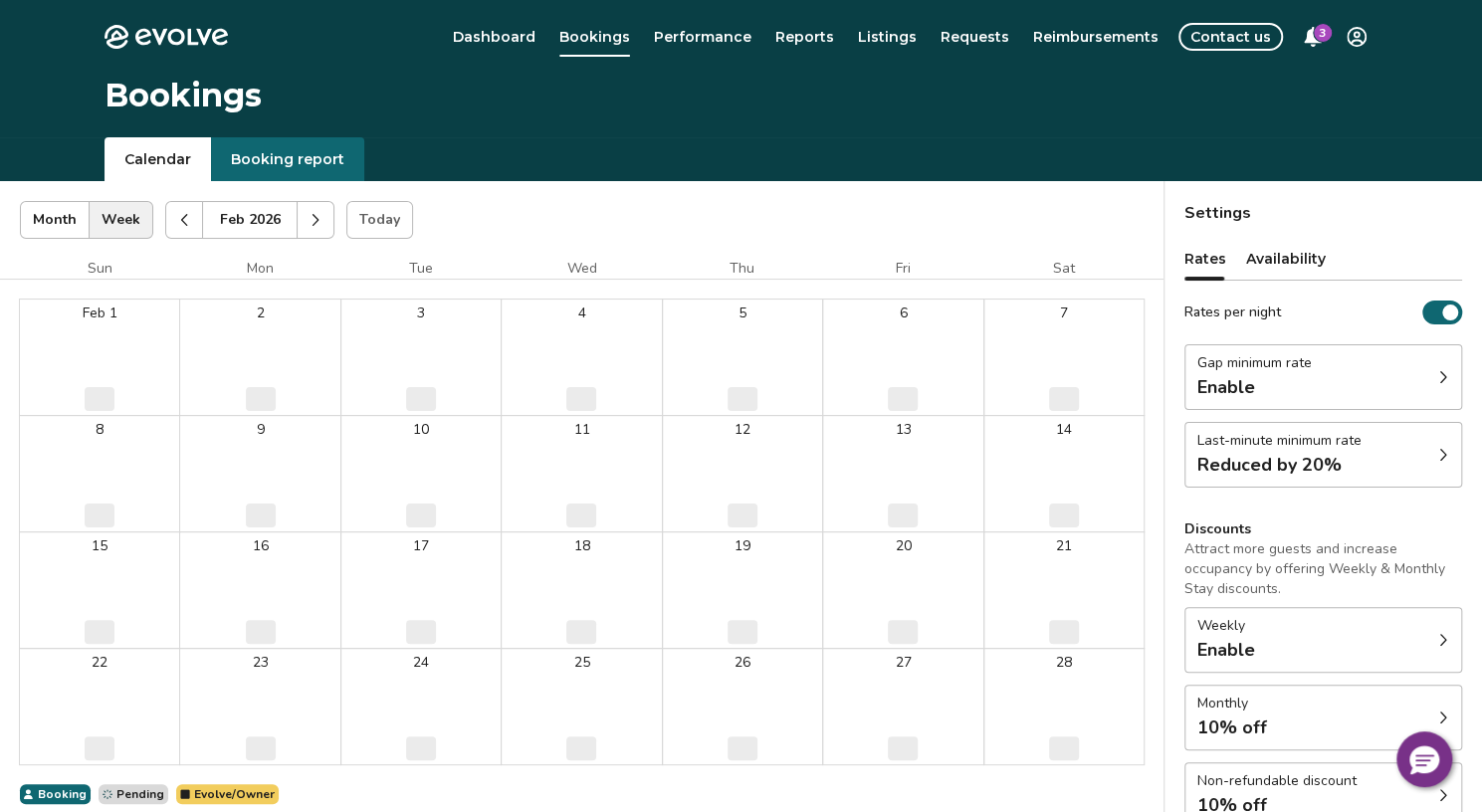 click at bounding box center [316, 220] 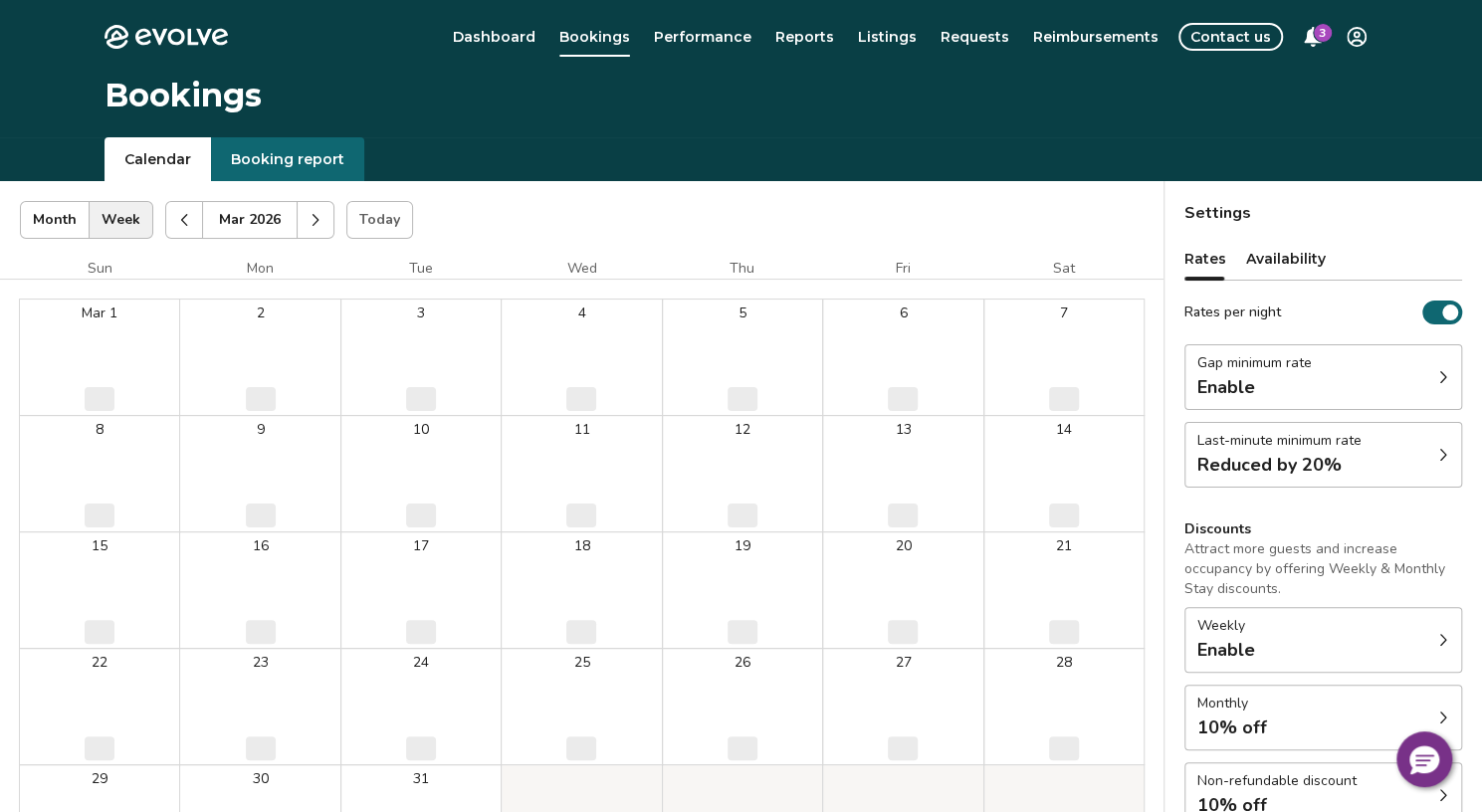 click at bounding box center [316, 220] 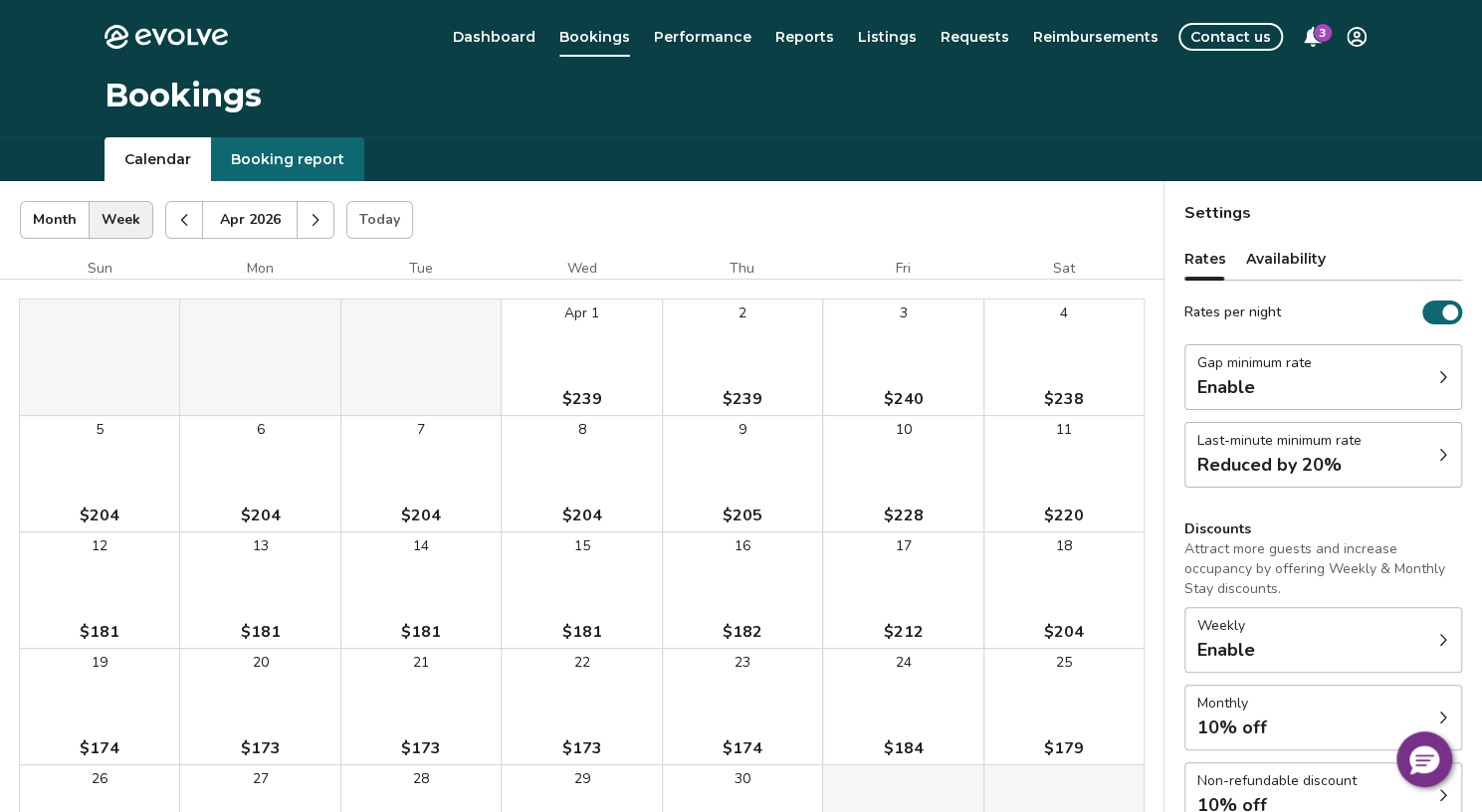 click at bounding box center [316, 220] 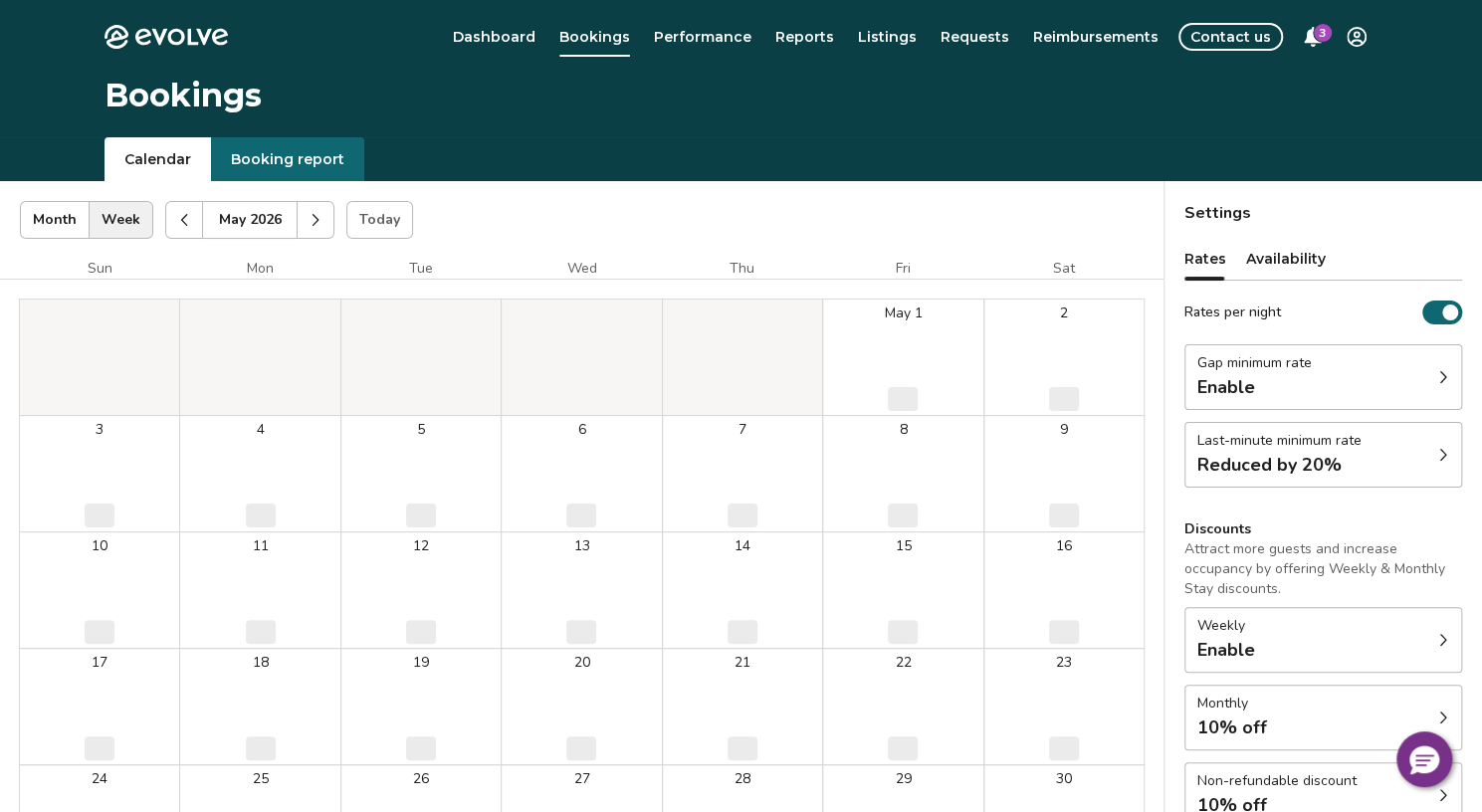 click at bounding box center [316, 220] 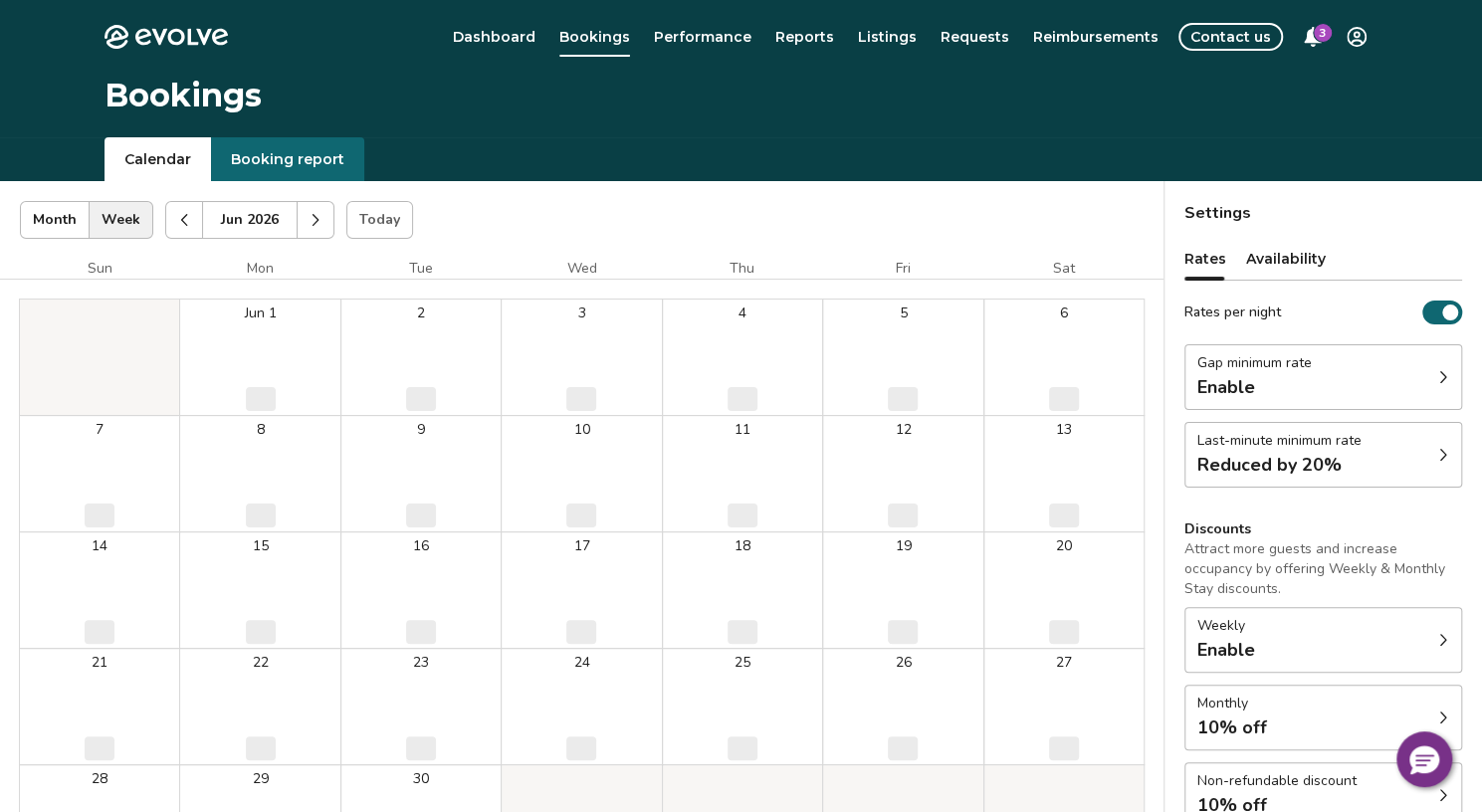 click at bounding box center (316, 220) 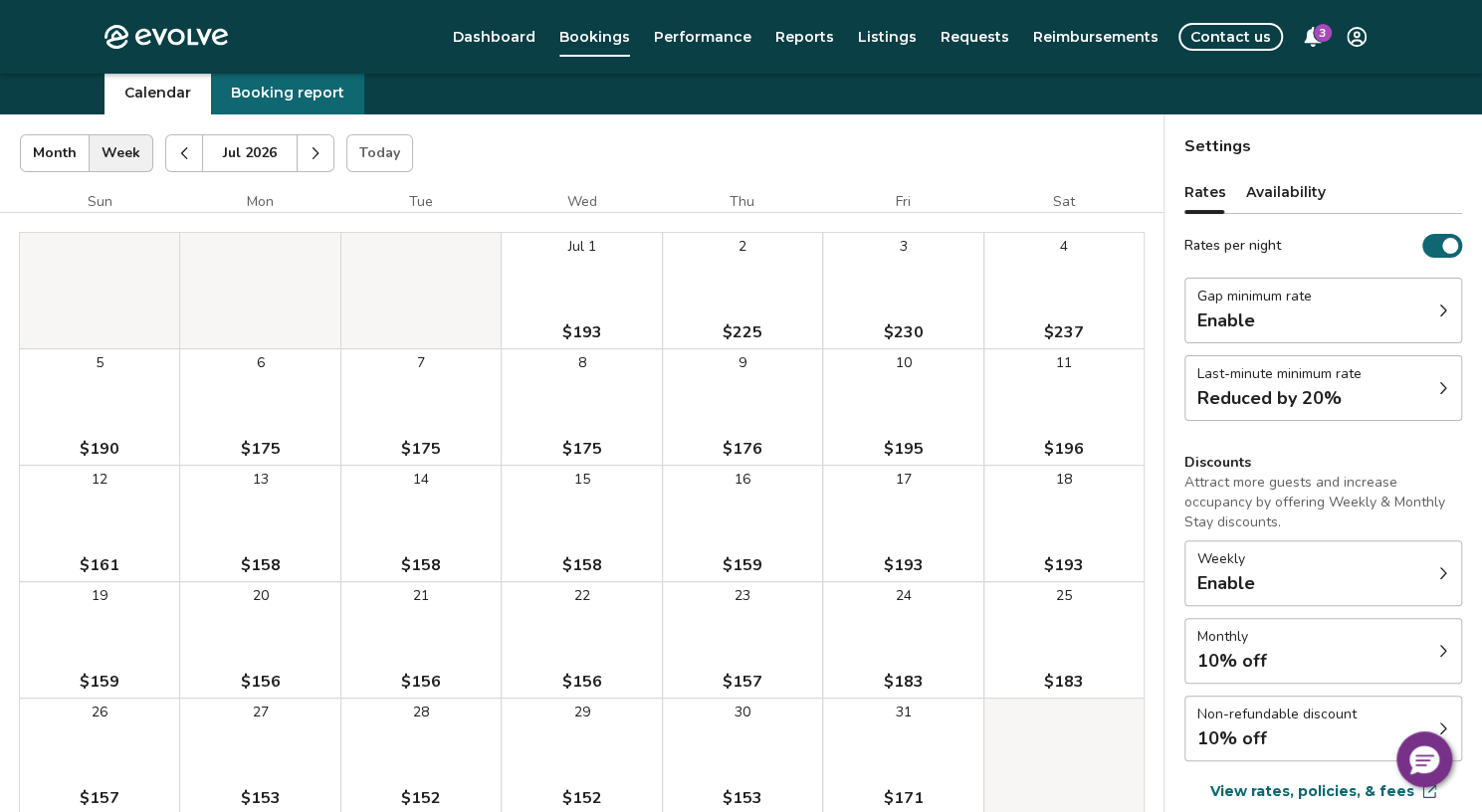 scroll, scrollTop: 72, scrollLeft: 0, axis: vertical 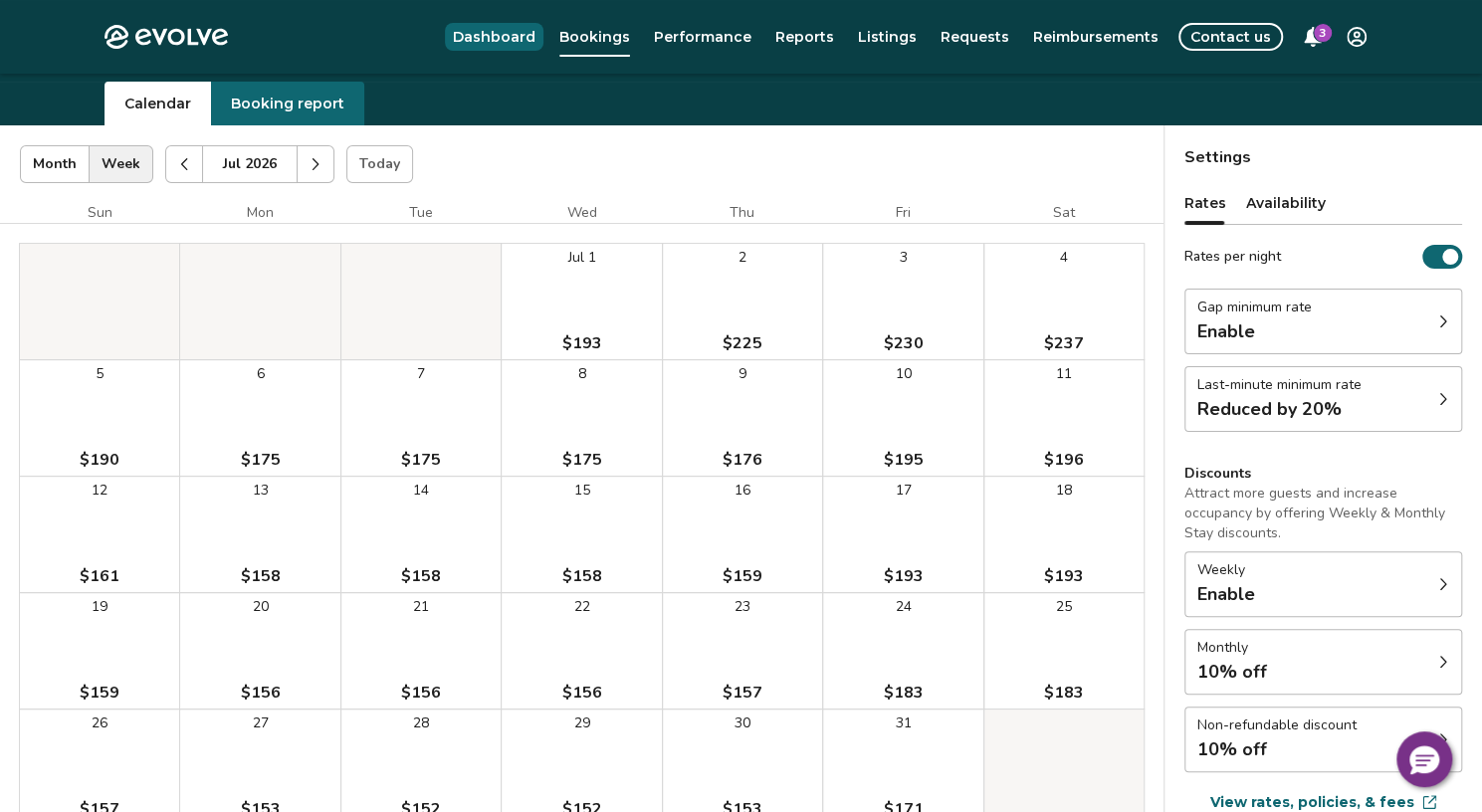 click on "Dashboard" at bounding box center [494, 37] 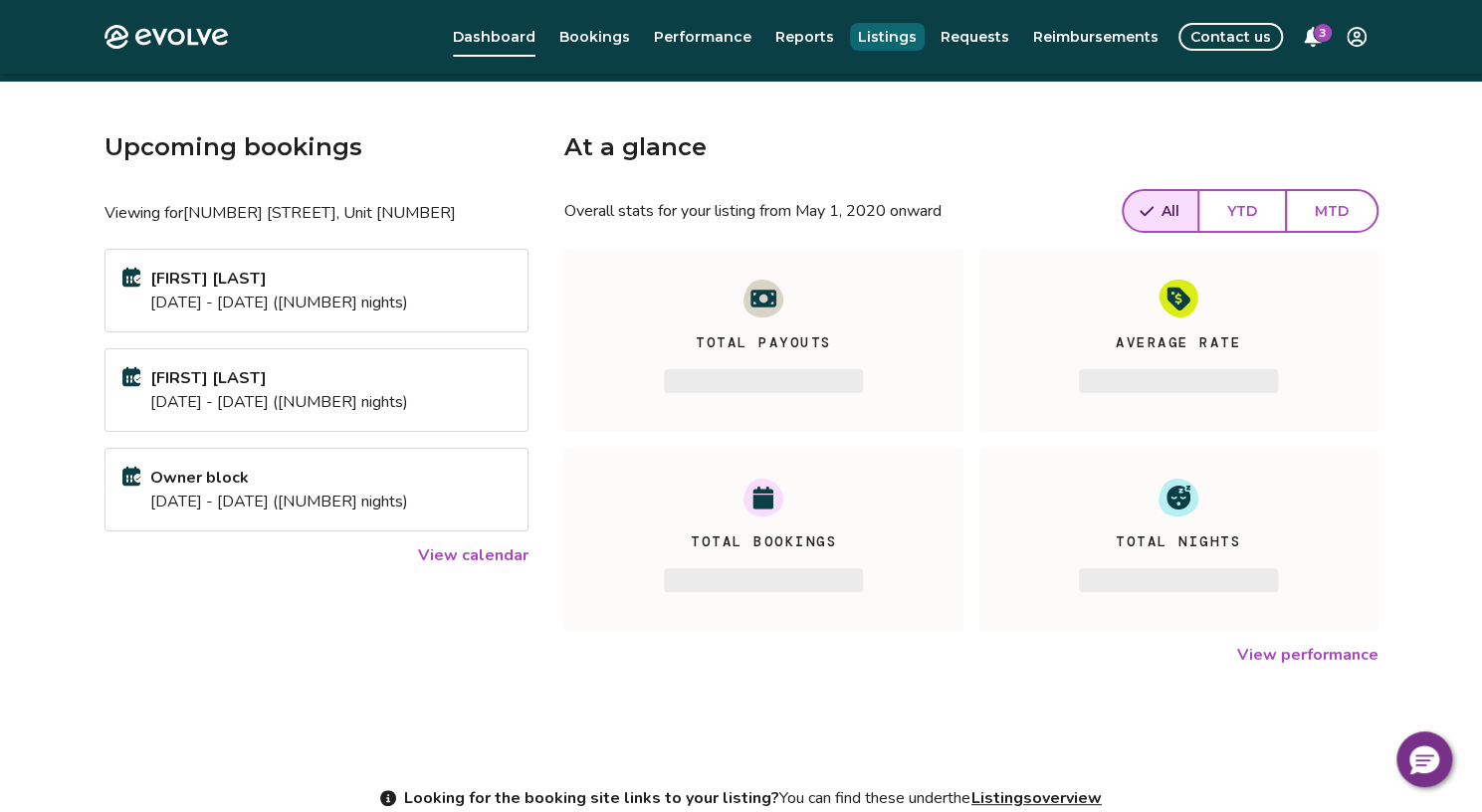 click on "Listings" at bounding box center [887, 37] 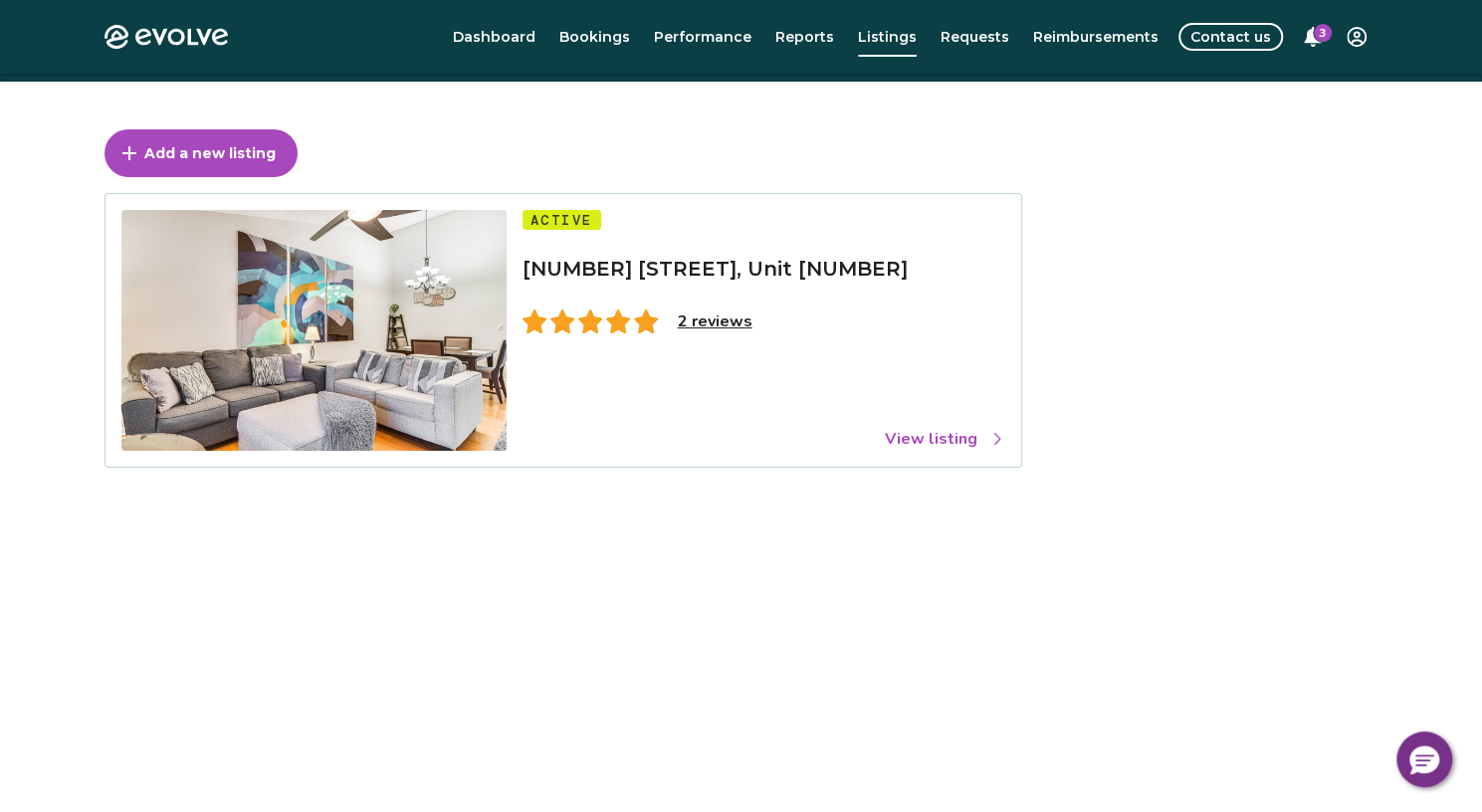 click on "View listing" at bounding box center [945, 439] 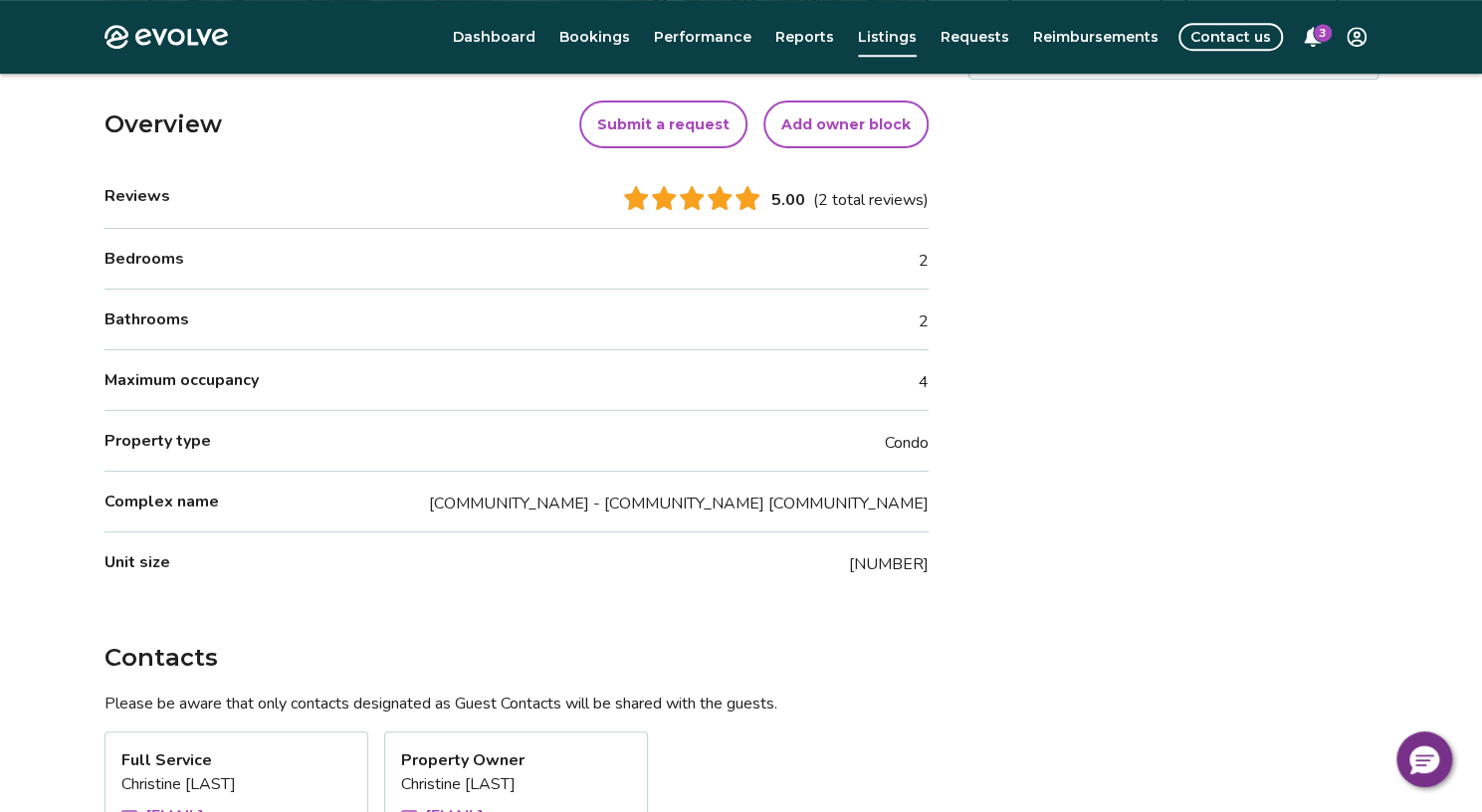 scroll, scrollTop: 593, scrollLeft: 0, axis: vertical 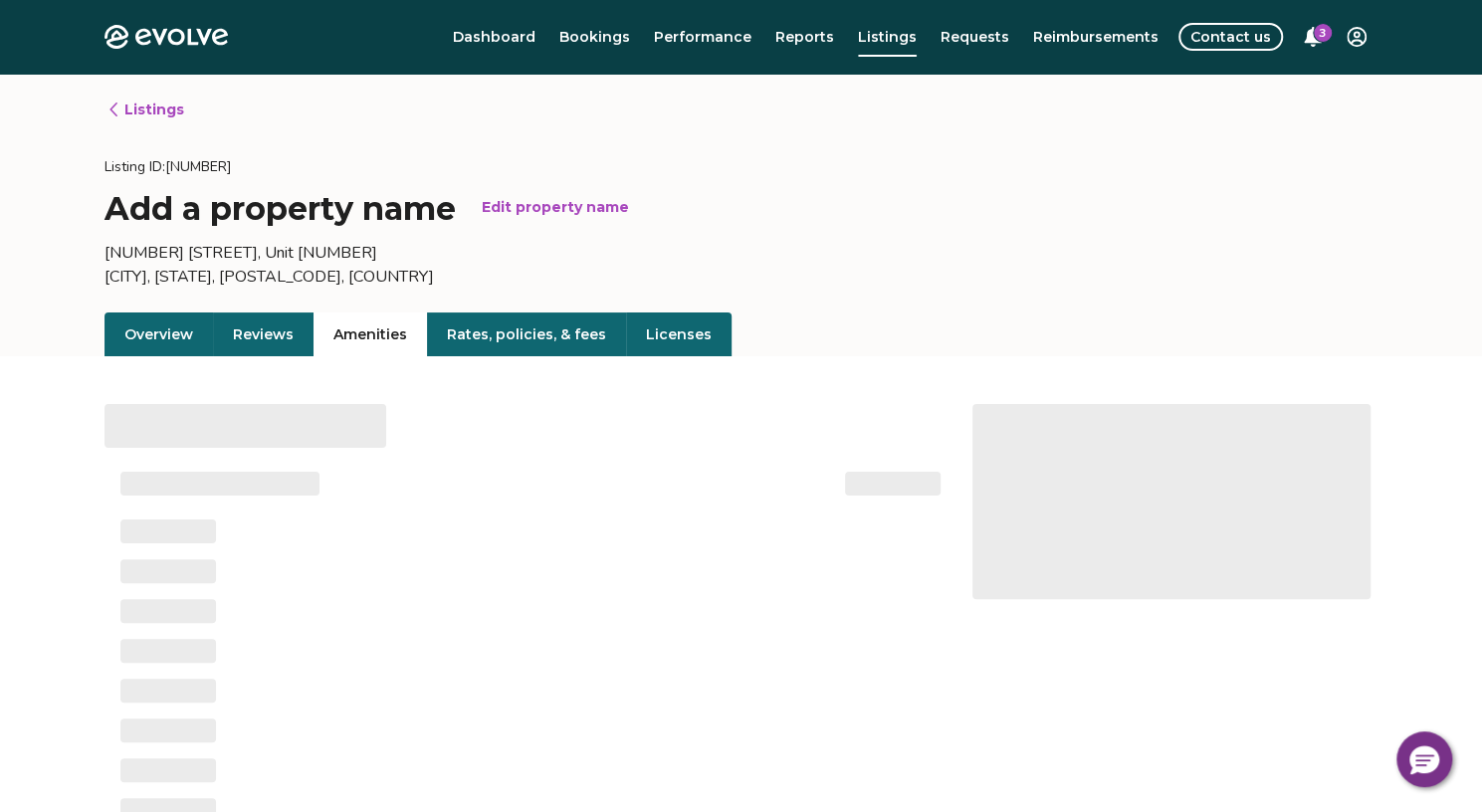 click on "Amenities" at bounding box center (370, 334) 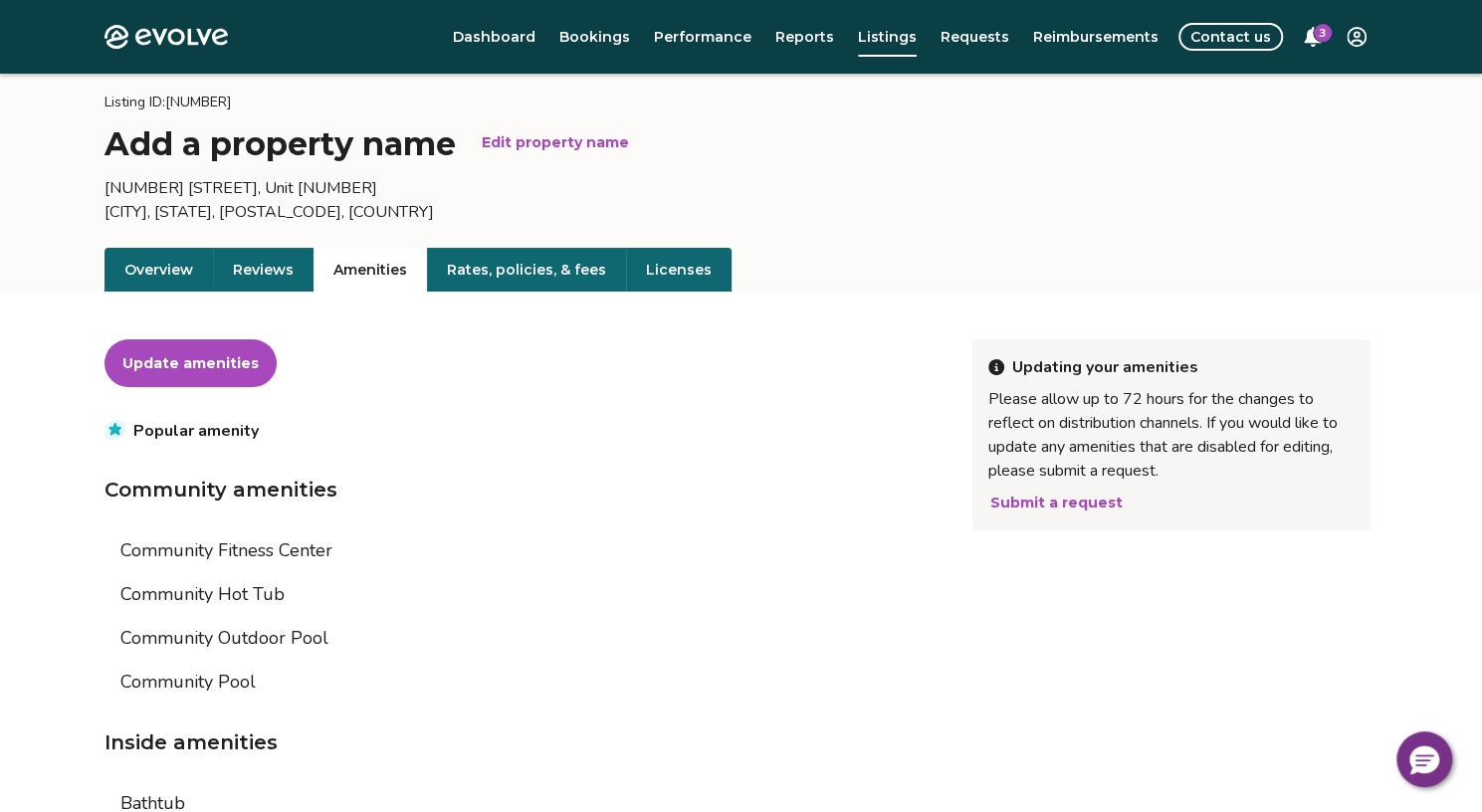 scroll, scrollTop: 0, scrollLeft: 0, axis: both 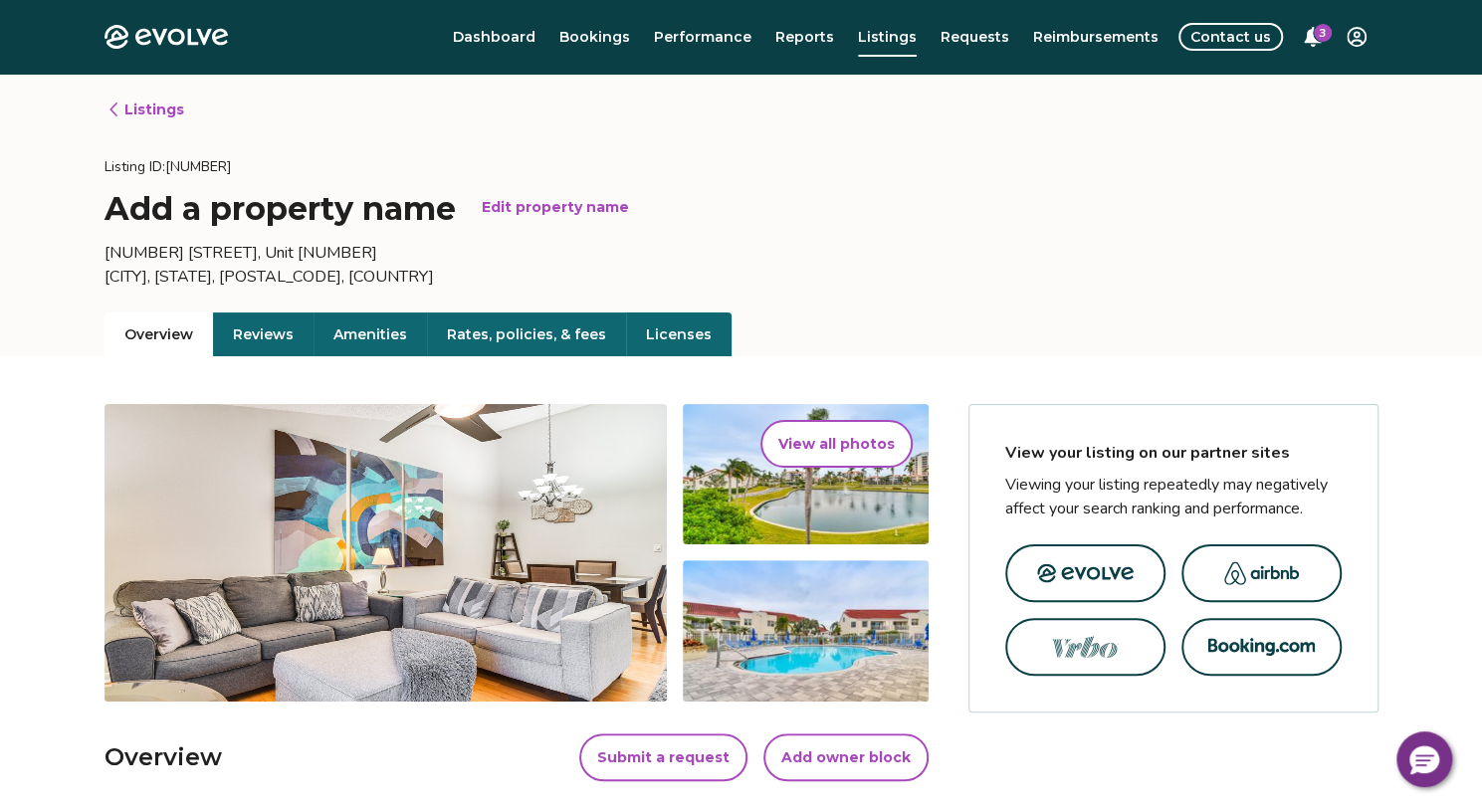 click on "Overview" at bounding box center (158, 334) 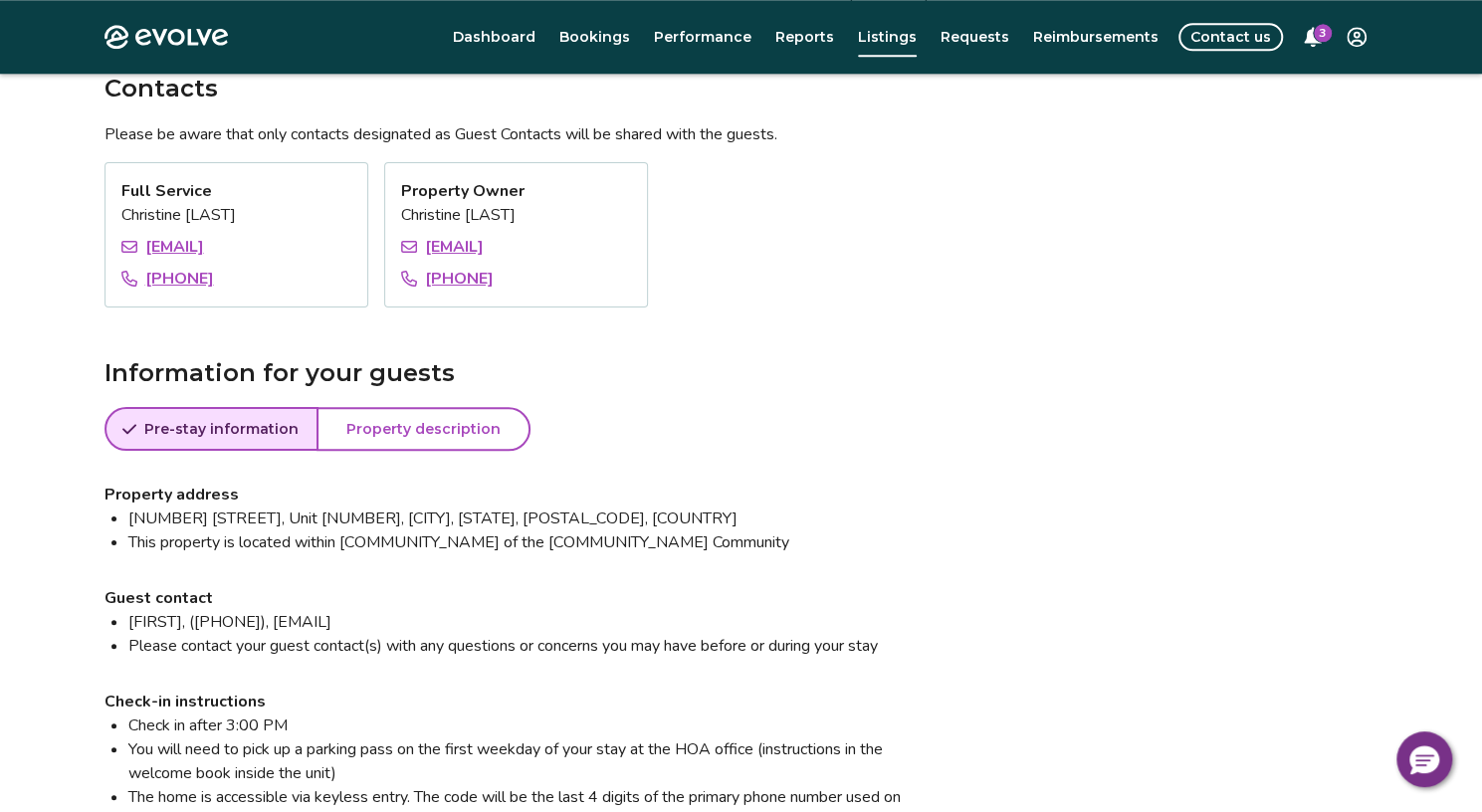 scroll, scrollTop: 1205, scrollLeft: 0, axis: vertical 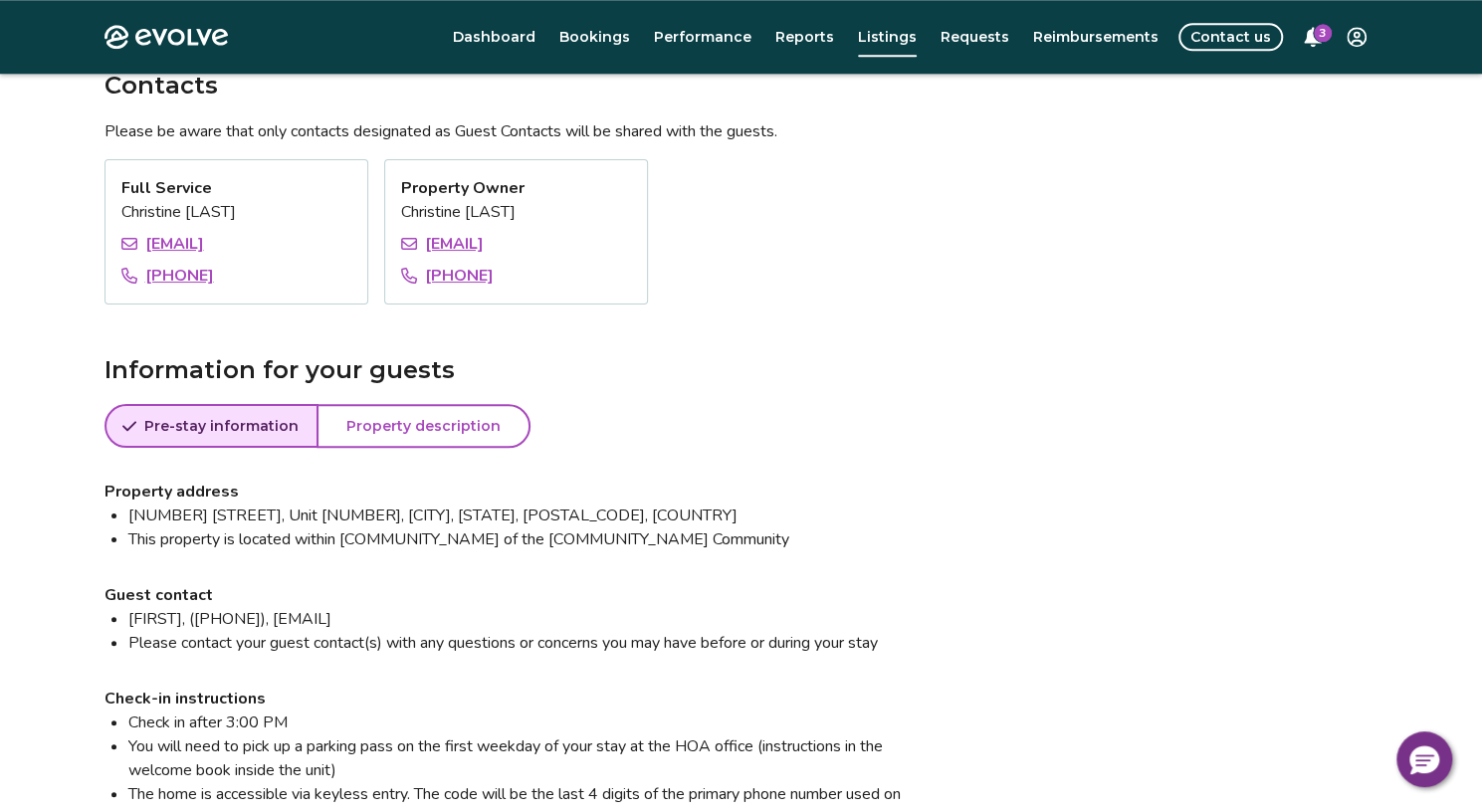 click on "Property description" at bounding box center (423, 426) 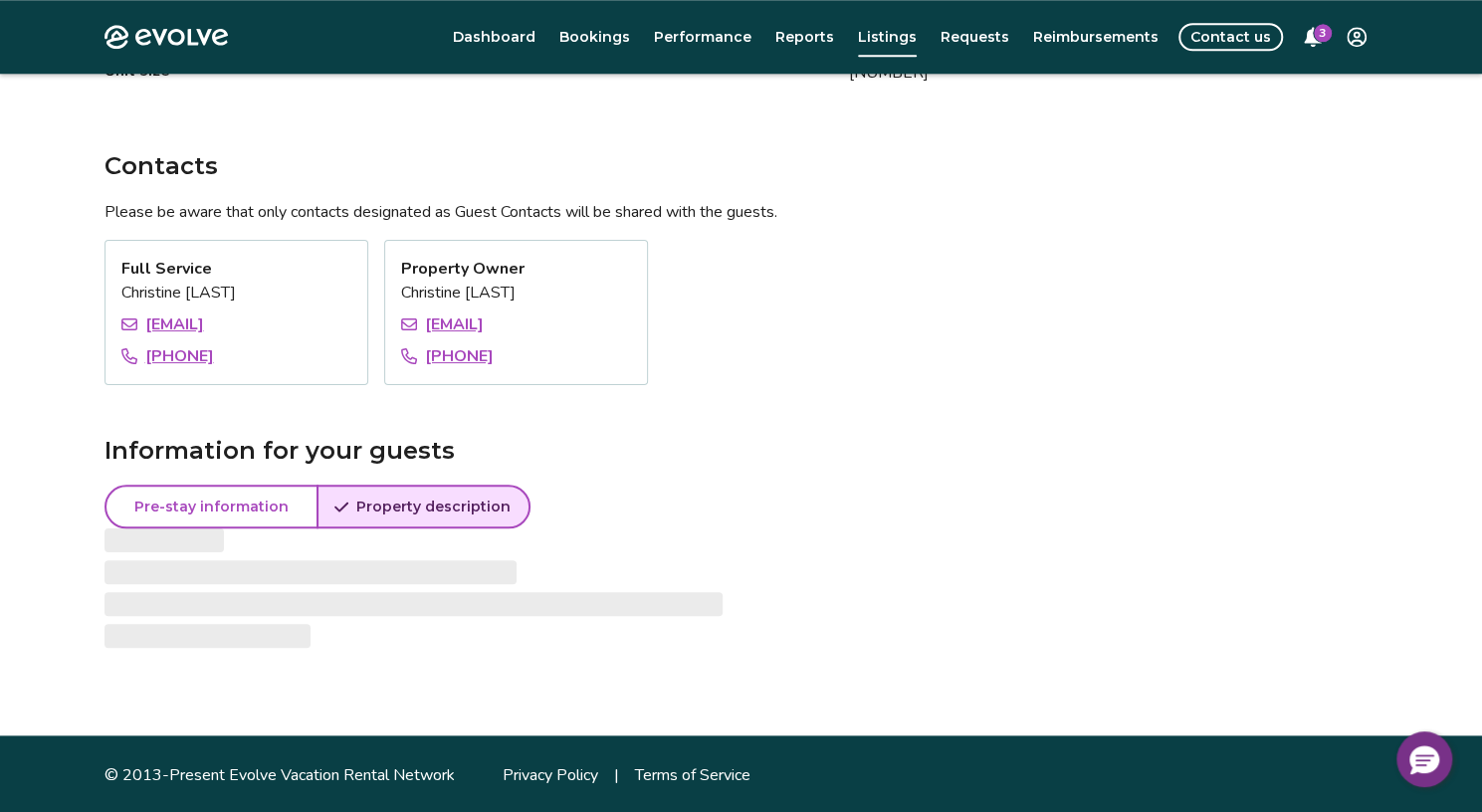scroll, scrollTop: 1205, scrollLeft: 0, axis: vertical 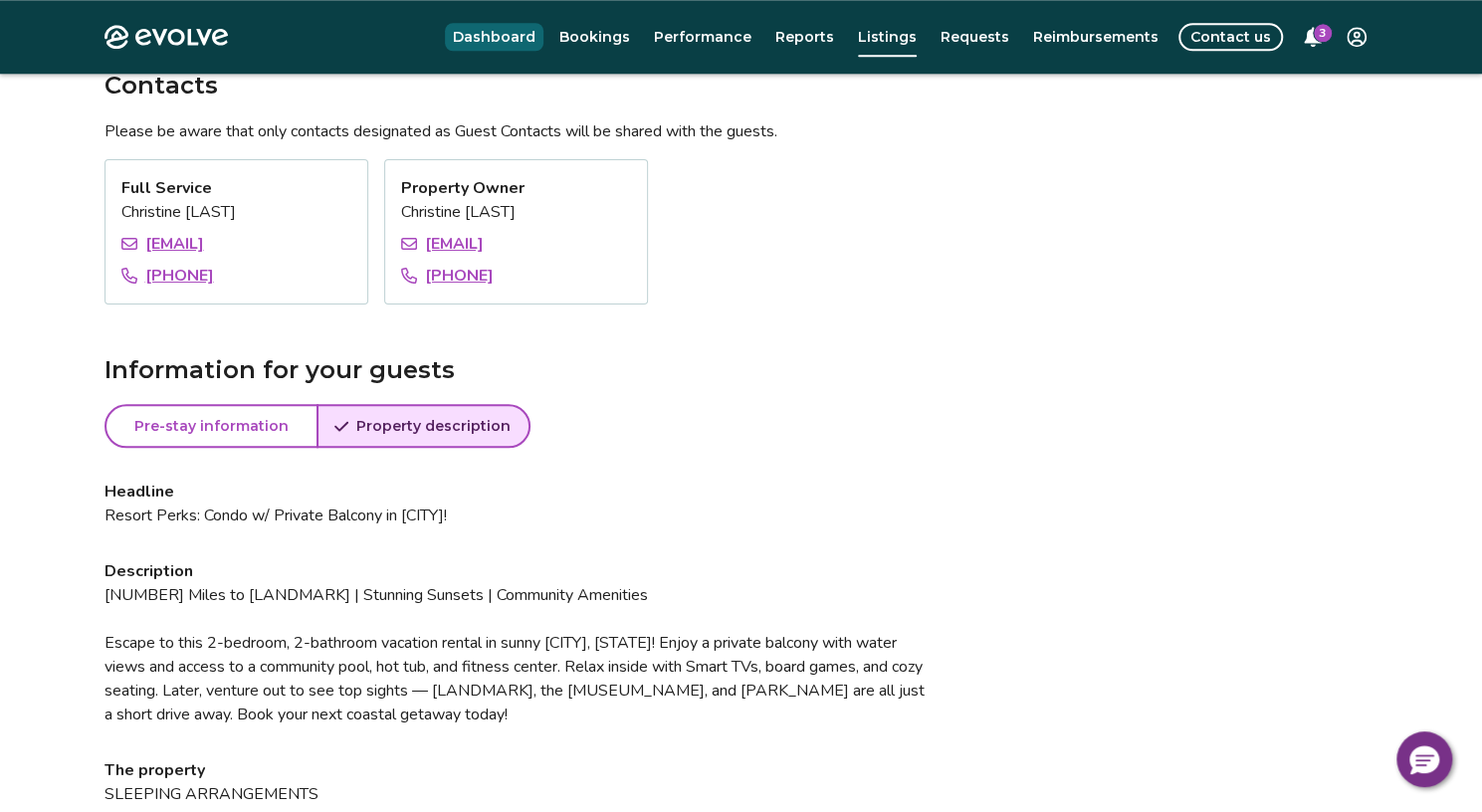 click on "Dashboard" at bounding box center (494, 37) 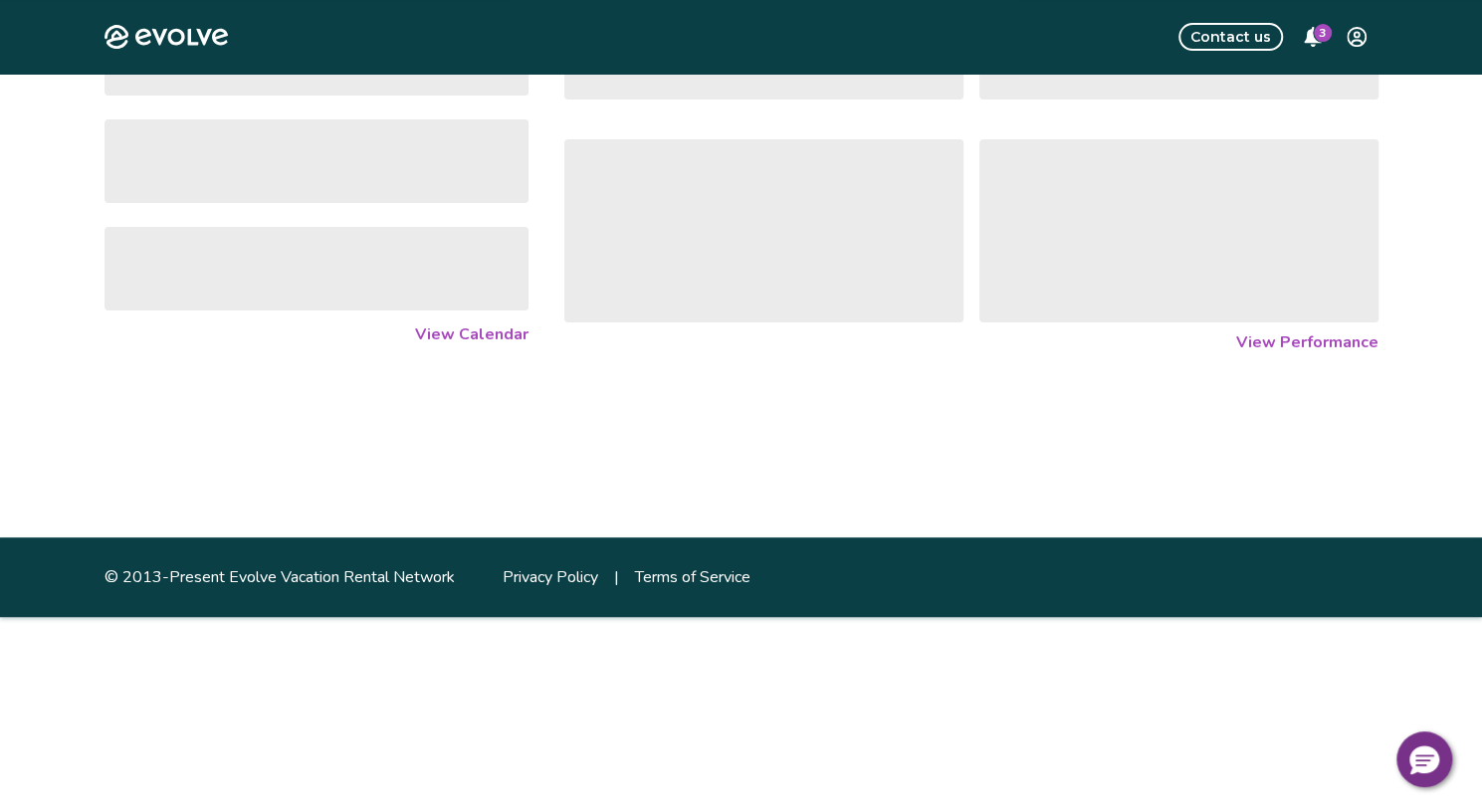 scroll, scrollTop: 0, scrollLeft: 0, axis: both 